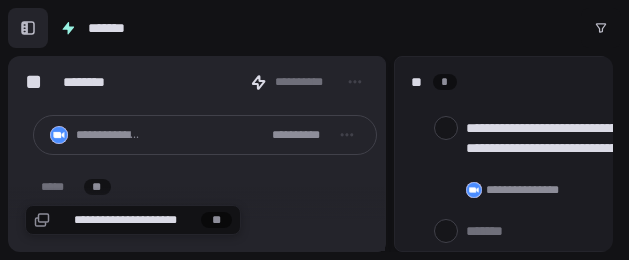 scroll, scrollTop: 0, scrollLeft: 0, axis: both 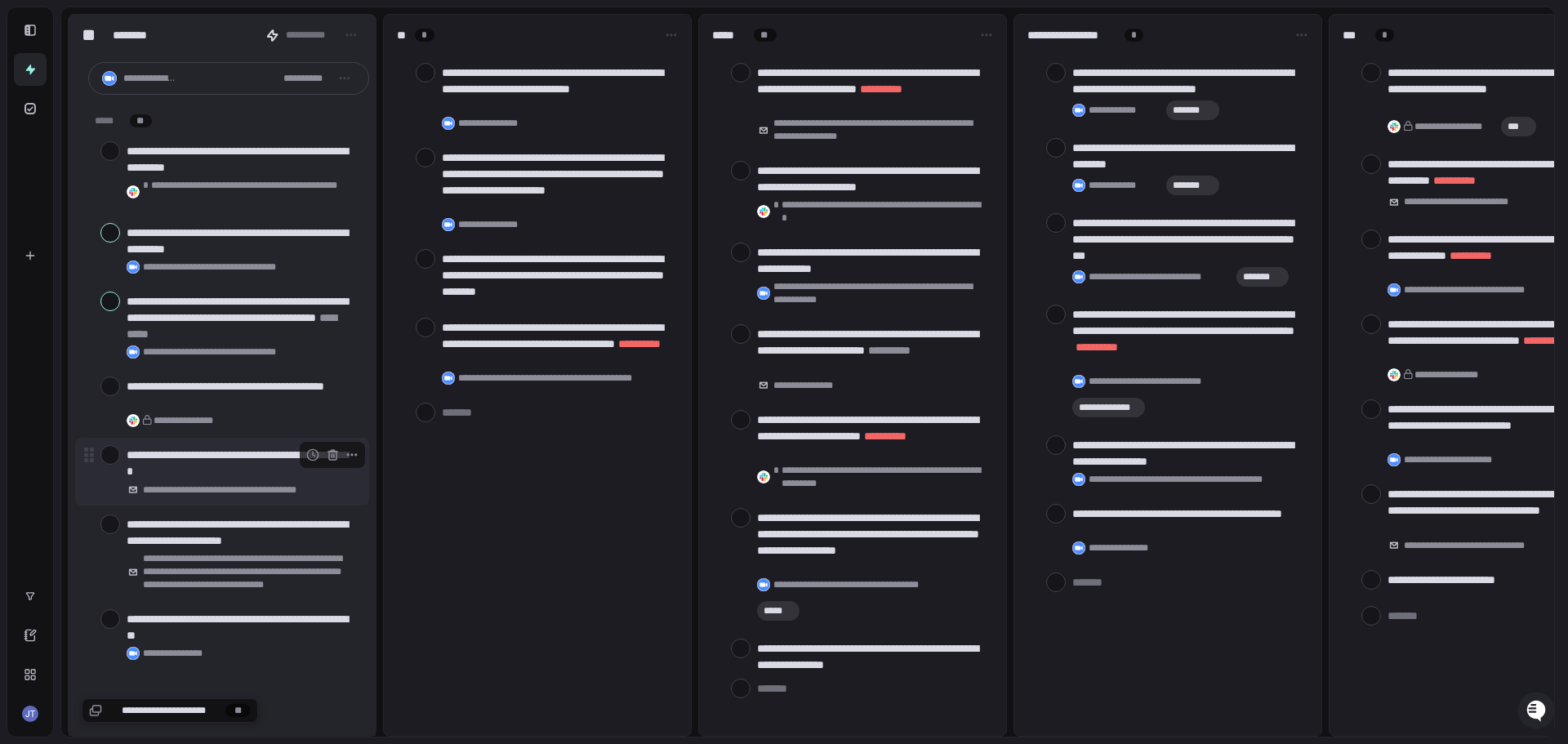 click at bounding box center (110, 455) 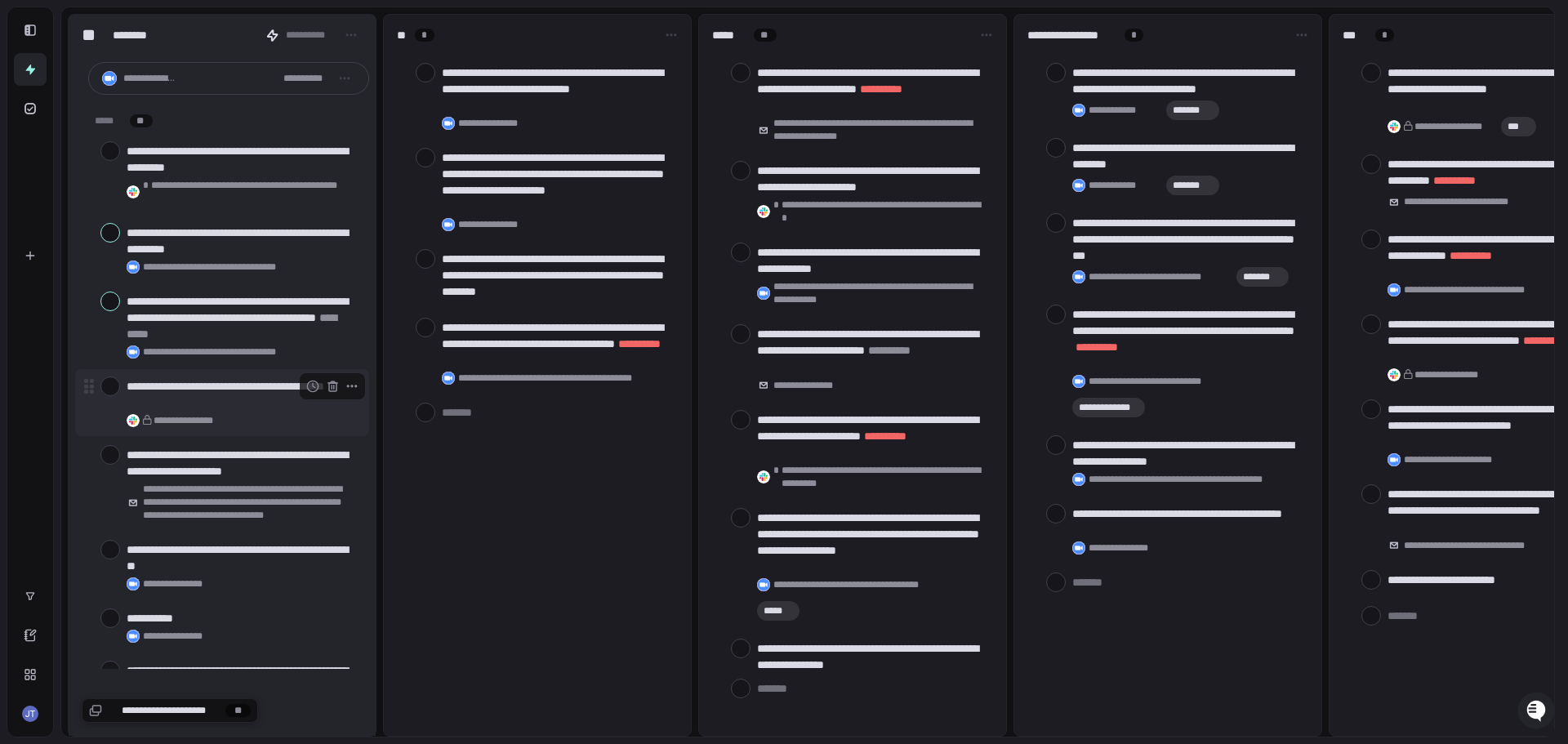 click at bounding box center [110, 386] 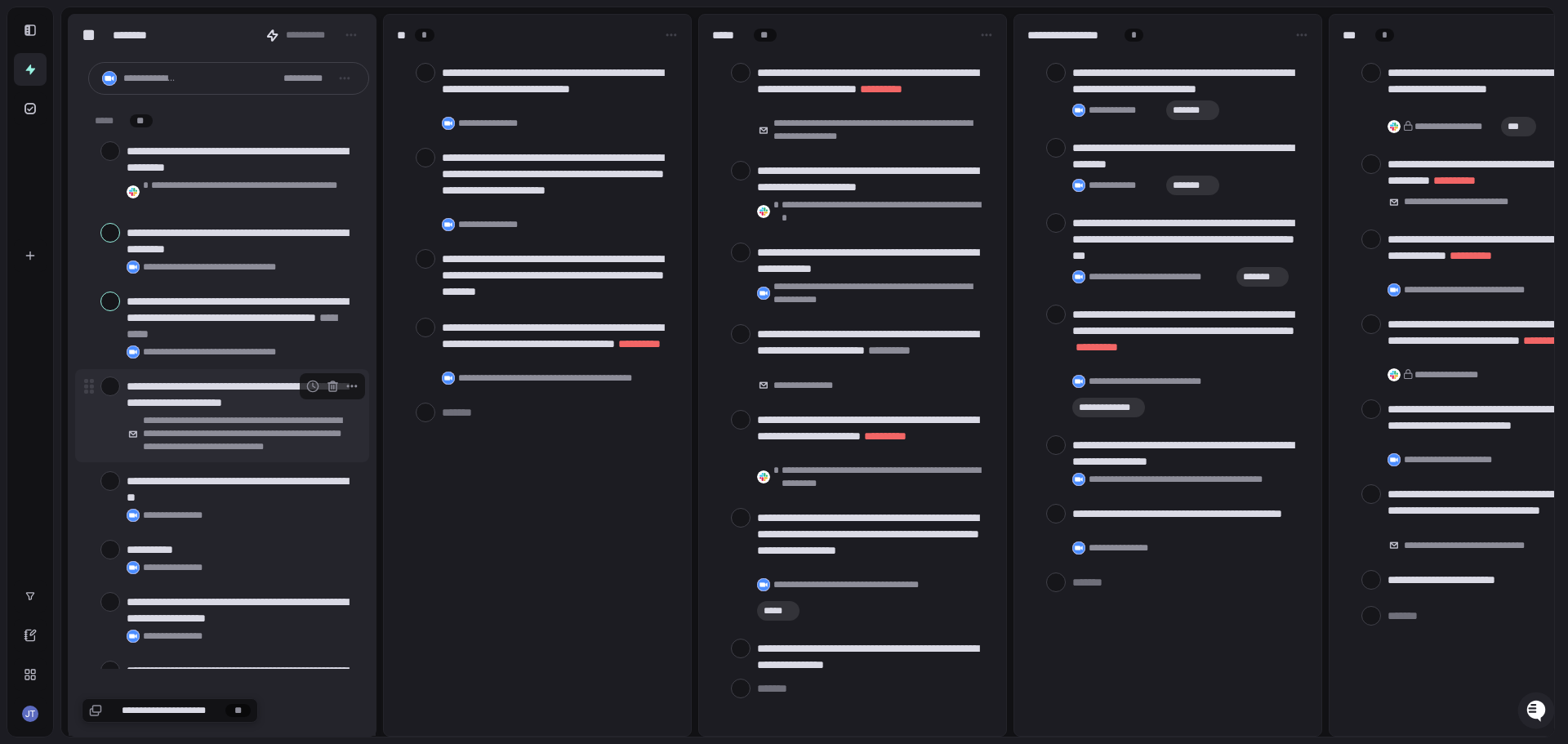 click at bounding box center [110, 386] 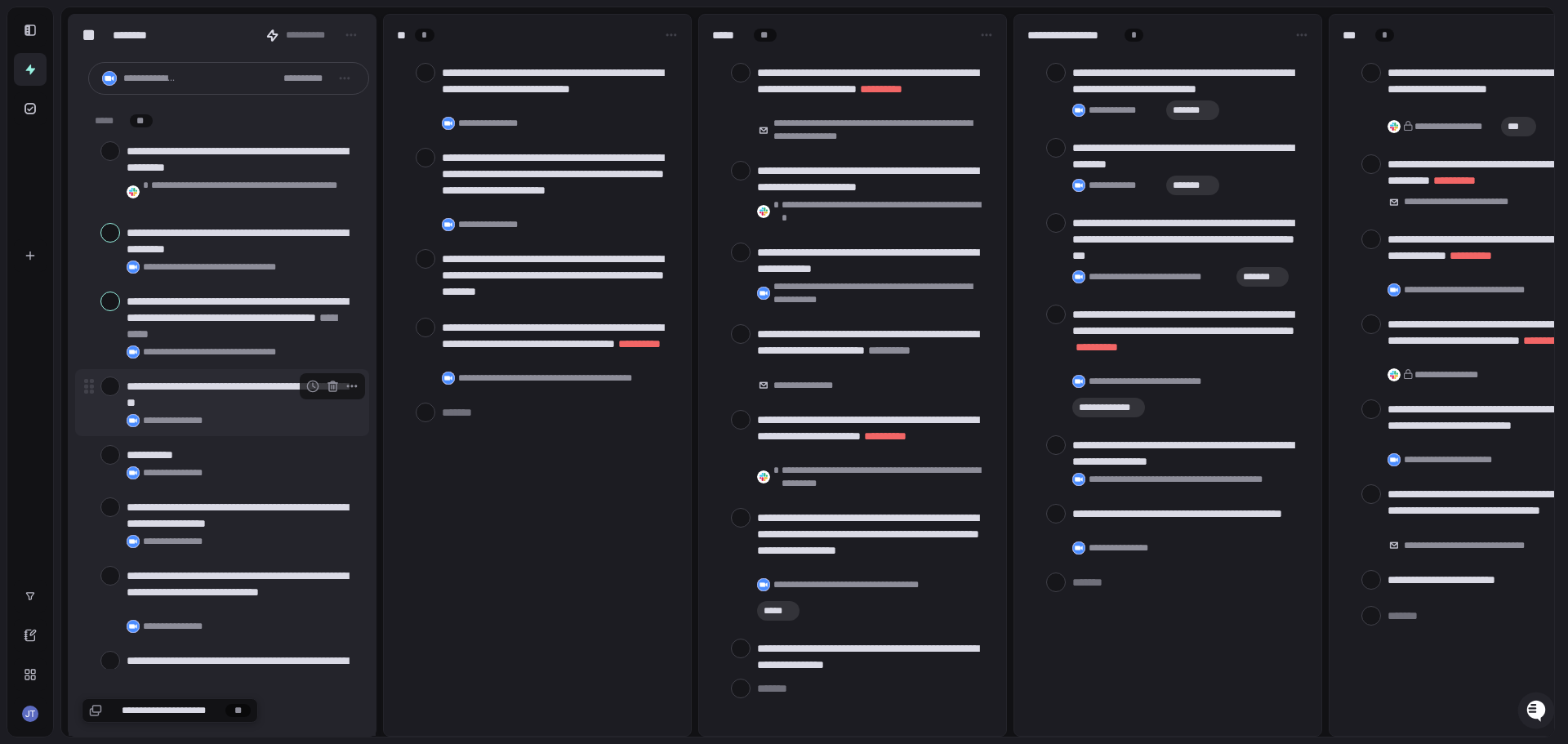 click at bounding box center [110, 386] 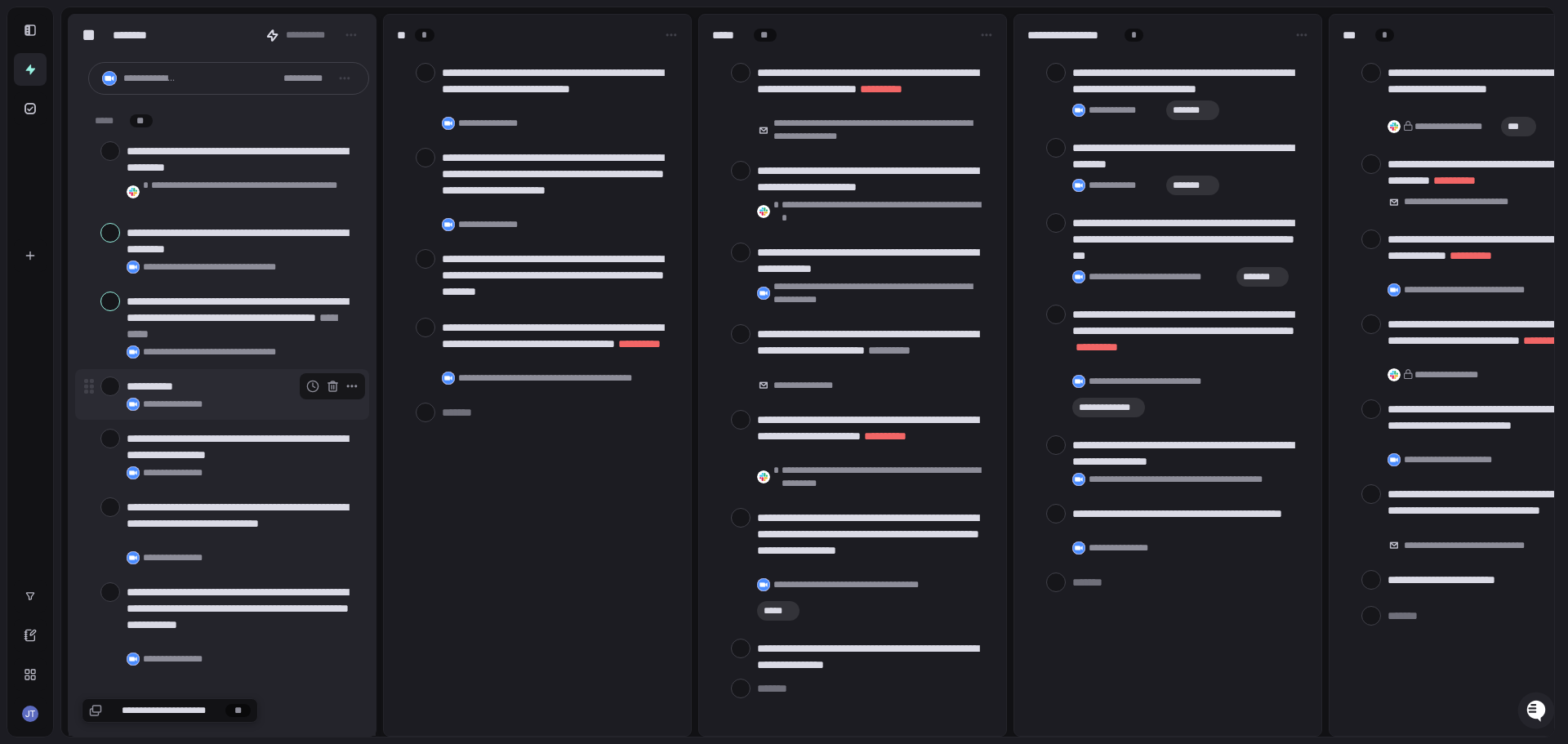 click at bounding box center (110, 386) 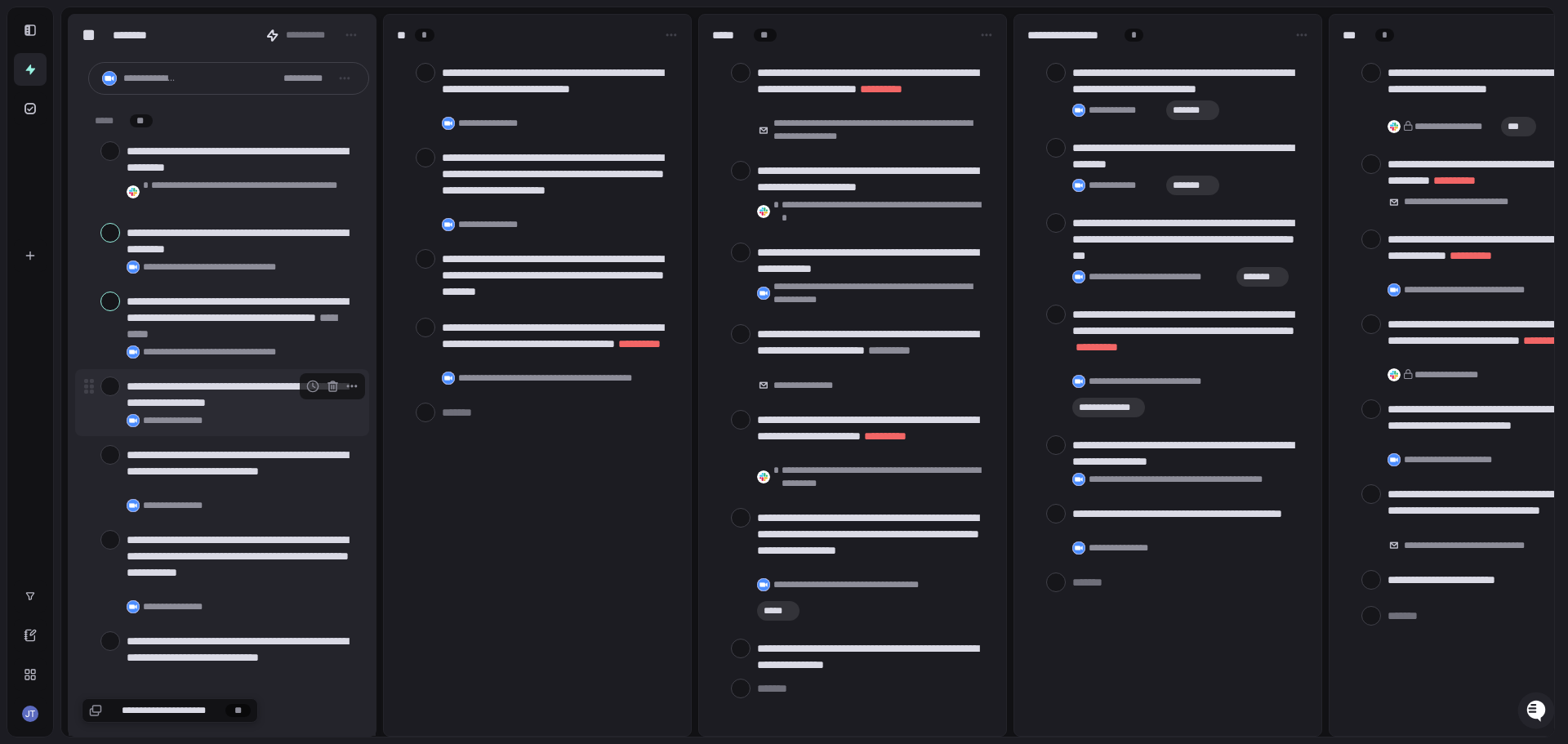 click at bounding box center [110, 386] 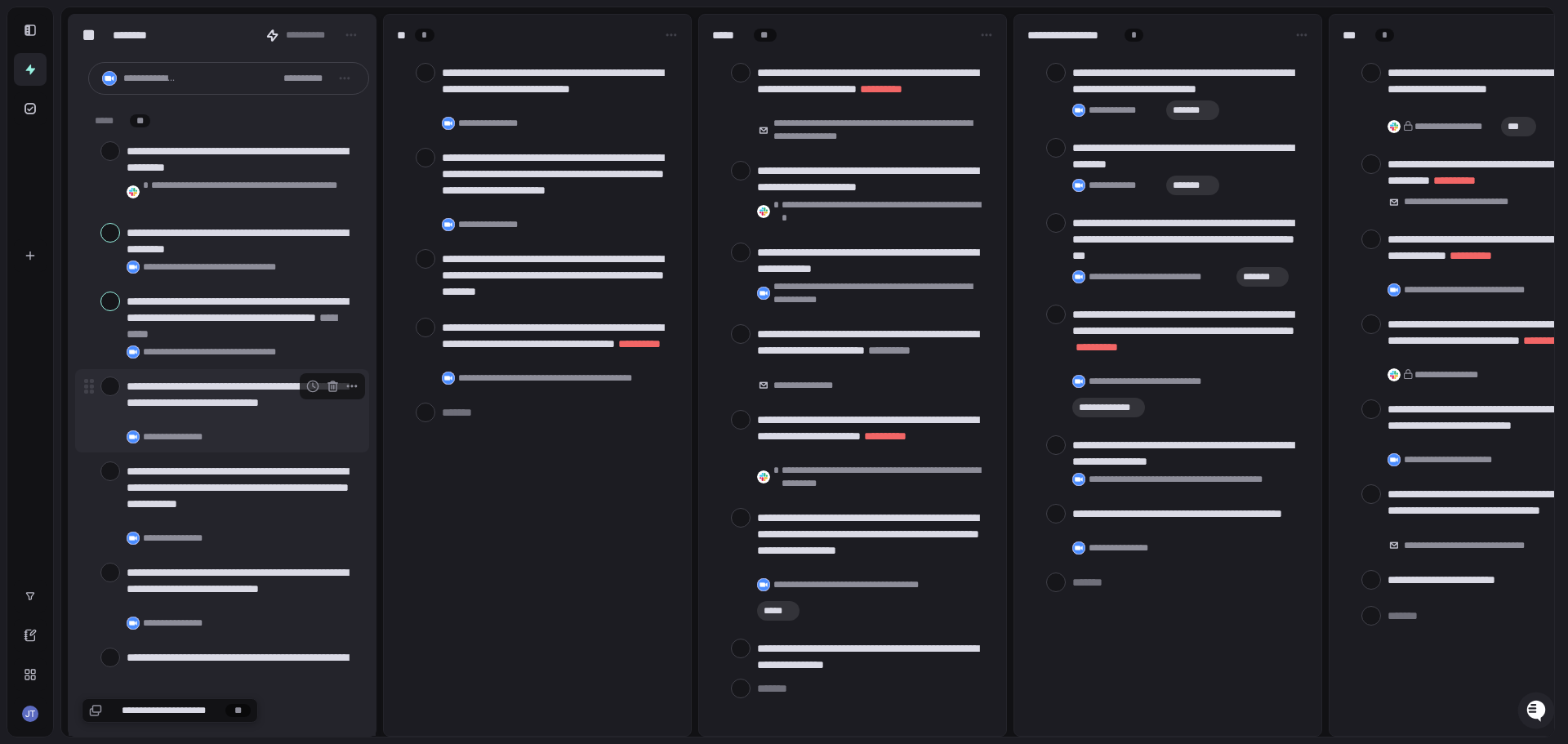click at bounding box center [110, 386] 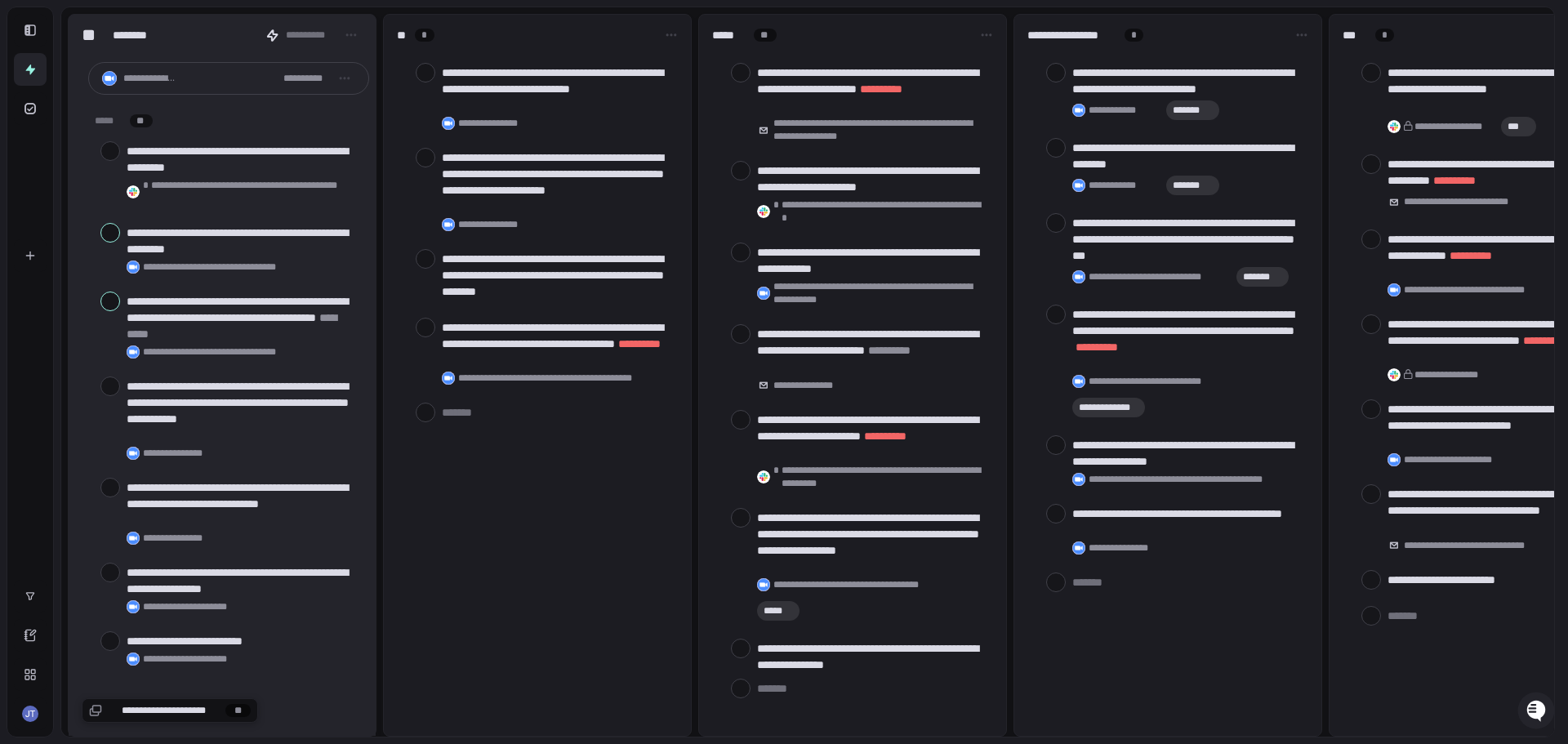 click at bounding box center (110, 386) 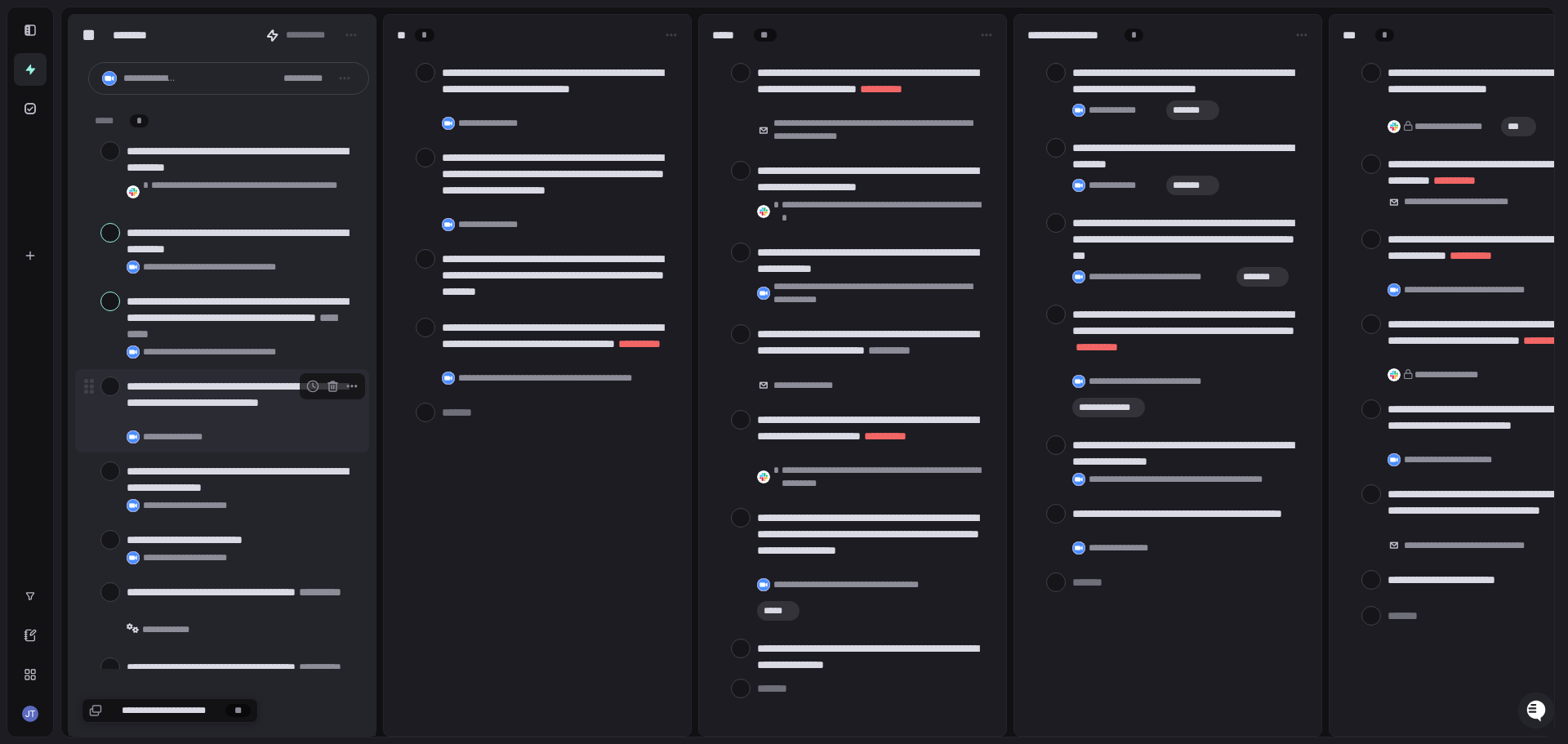 click at bounding box center (110, 386) 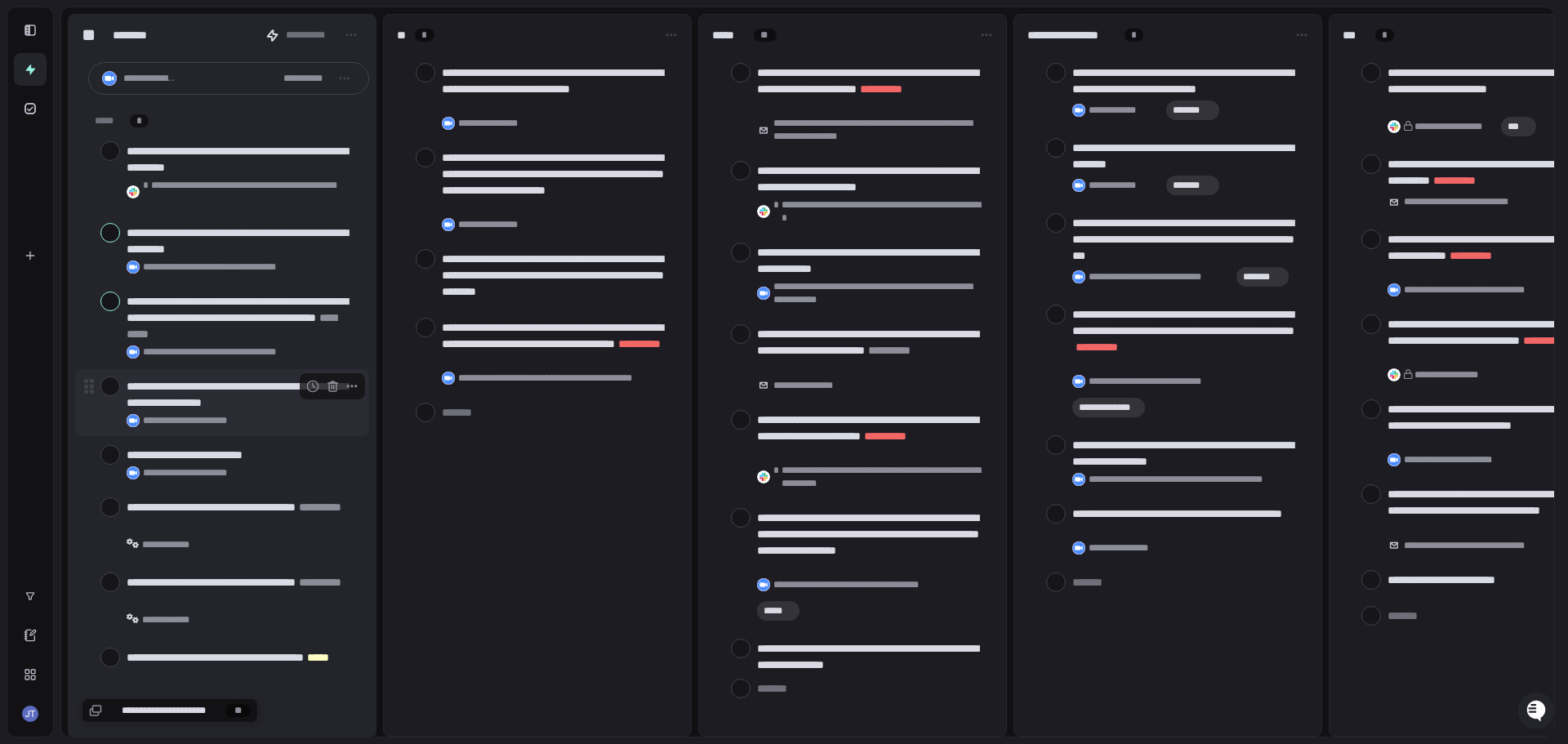 click at bounding box center (110, 386) 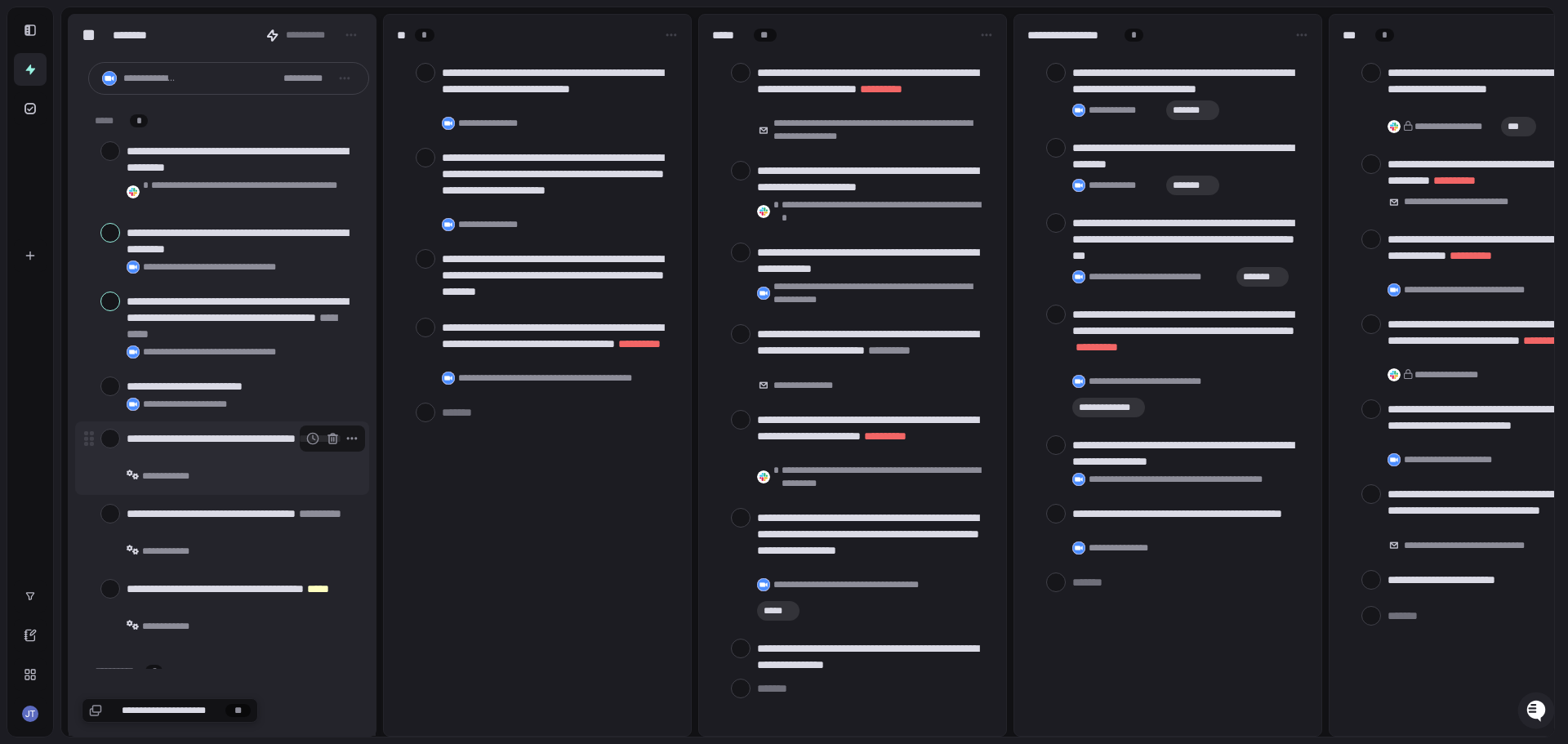 click at bounding box center [110, 439] 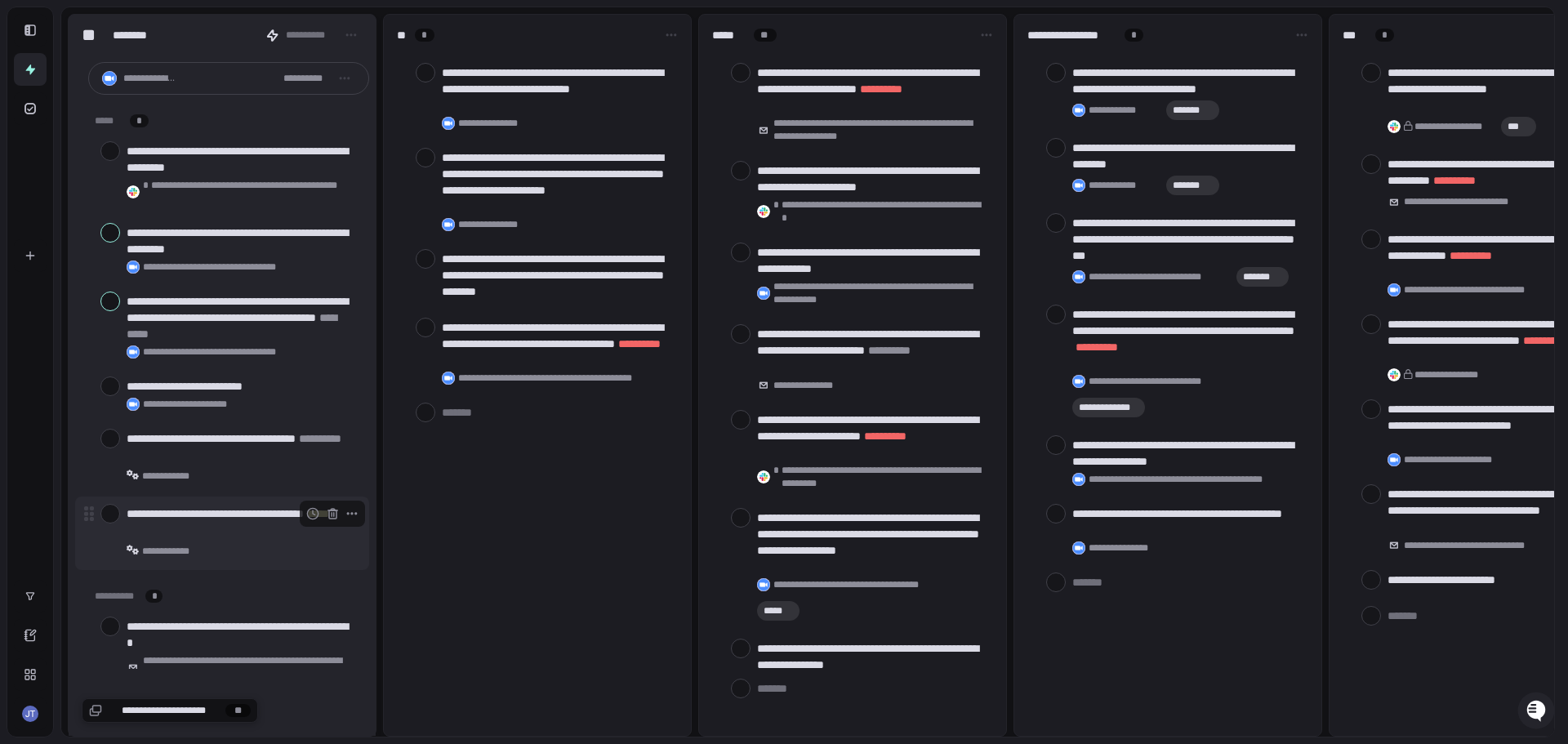 click at bounding box center (110, 514) 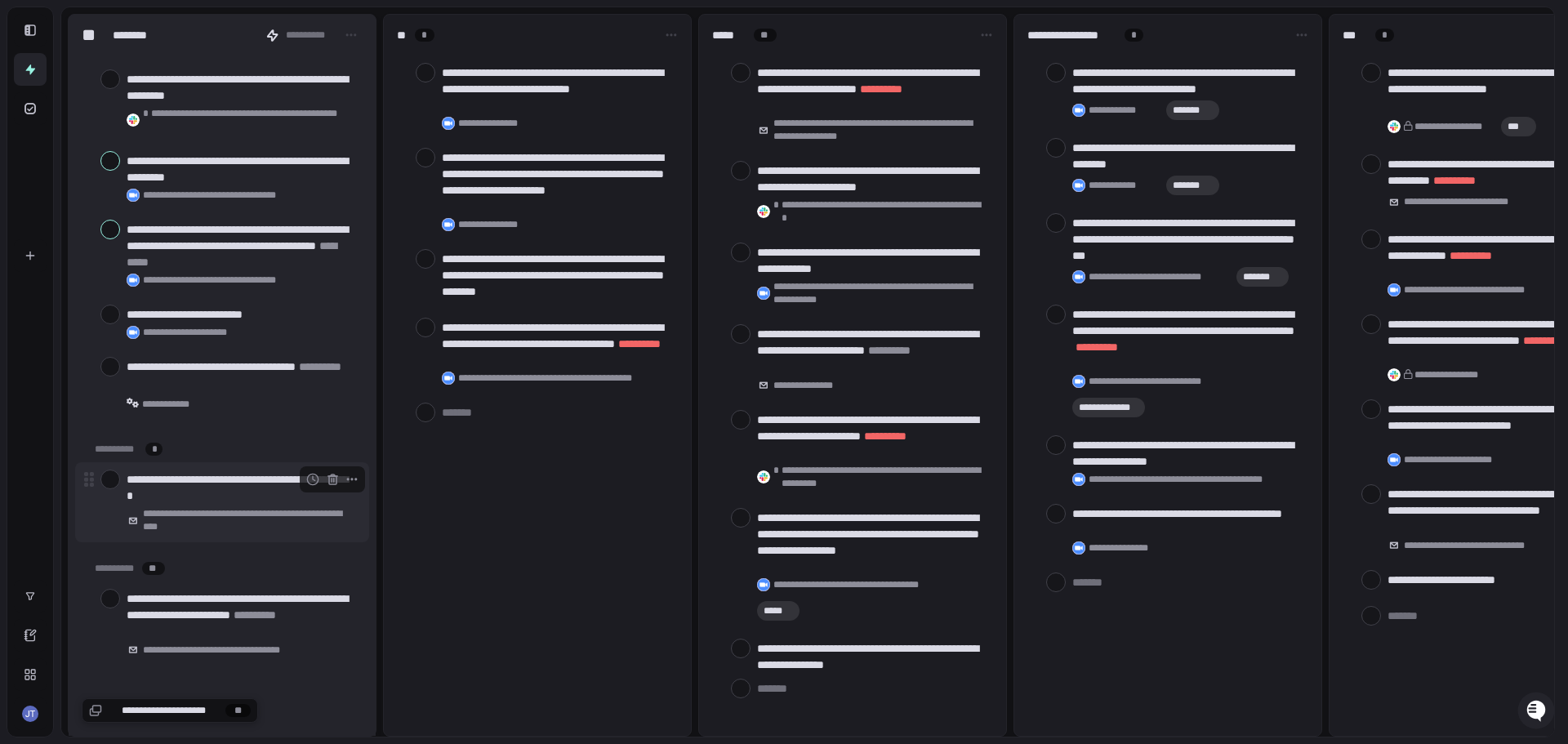 scroll, scrollTop: 163, scrollLeft: 0, axis: vertical 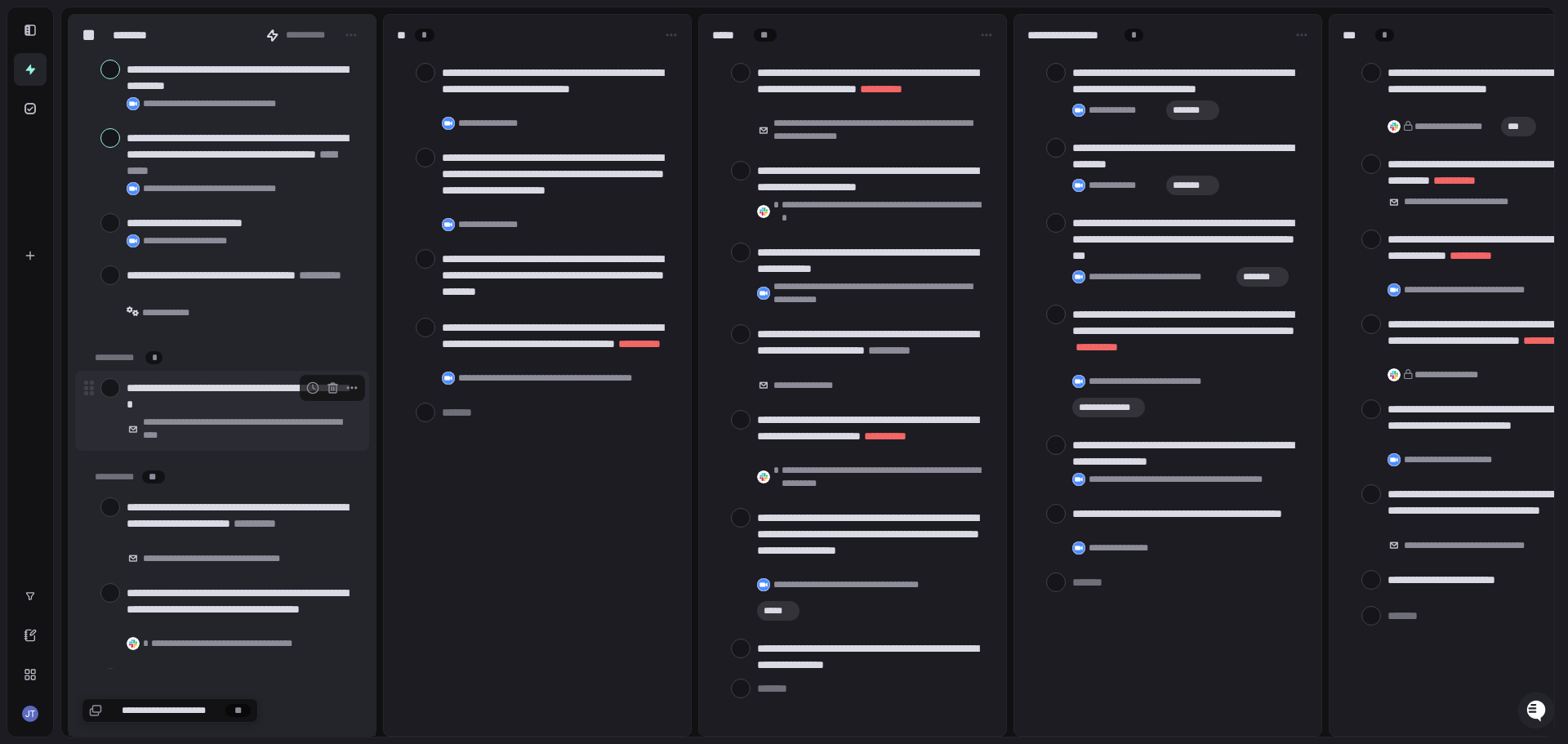 click at bounding box center (110, 388) 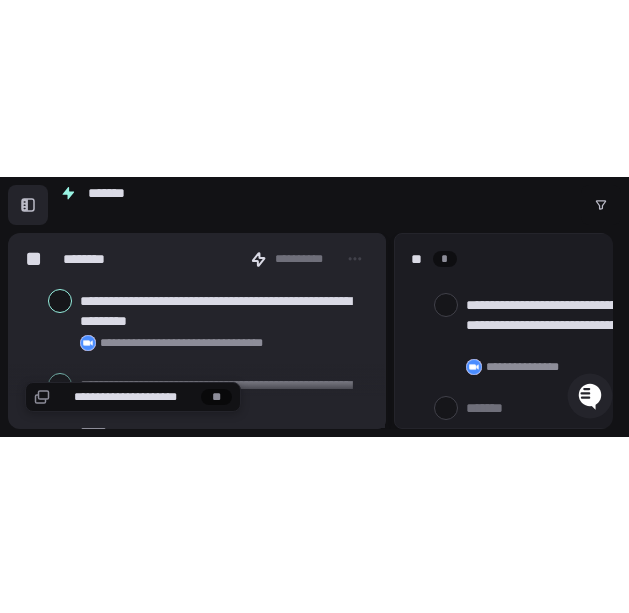 scroll, scrollTop: 0, scrollLeft: 0, axis: both 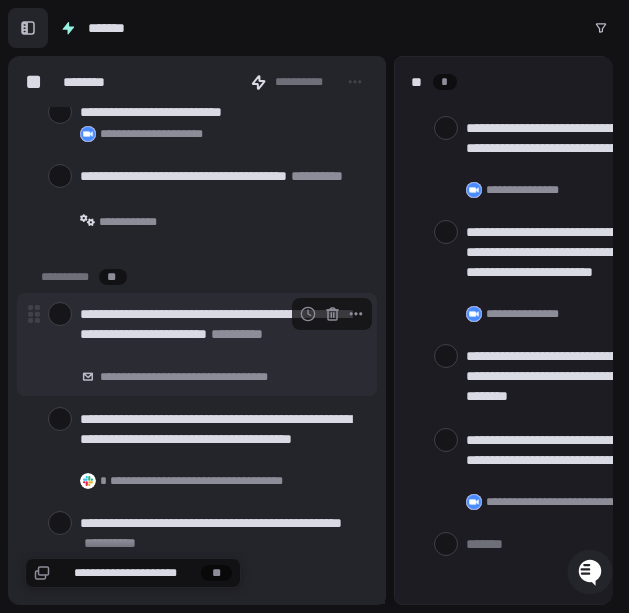 click at bounding box center (60, 314) 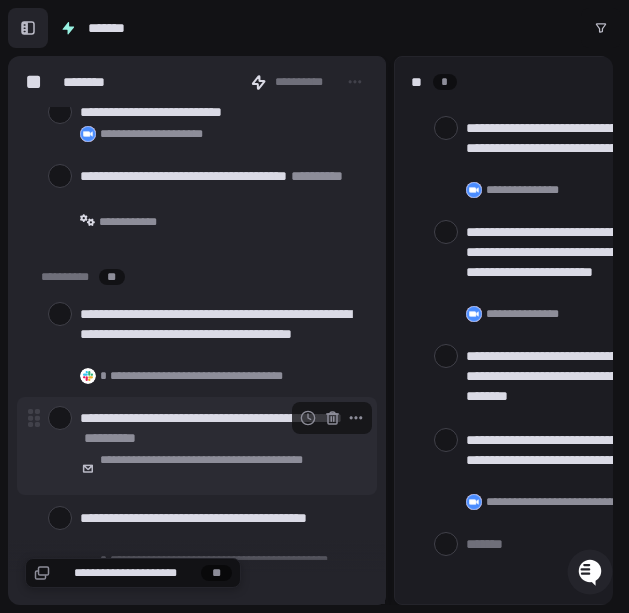 click at bounding box center (60, 418) 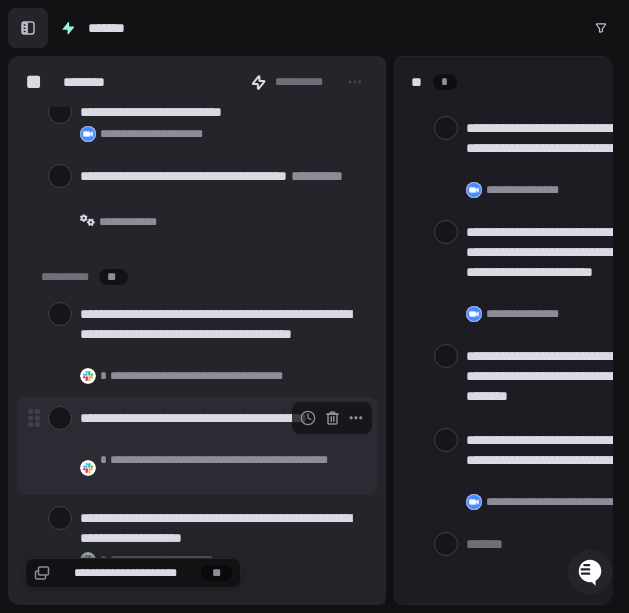 click at bounding box center (60, 418) 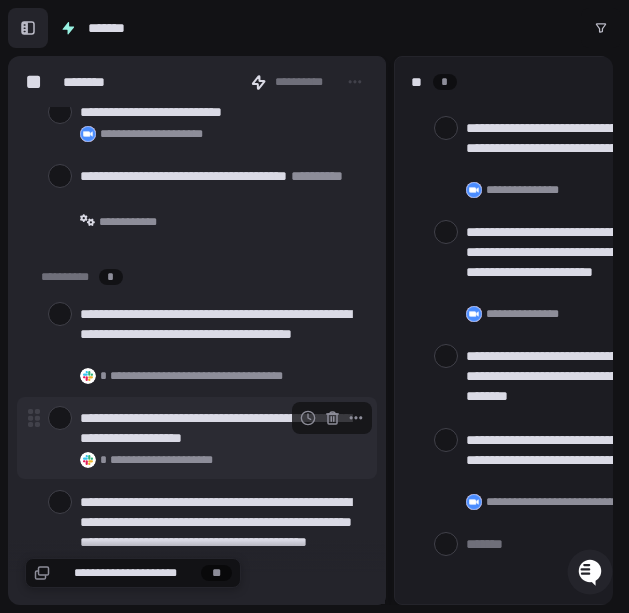 click at bounding box center [60, 418] 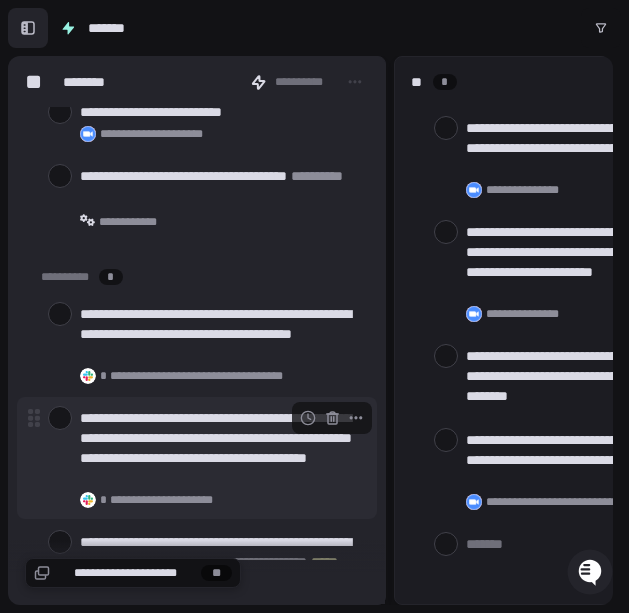 click at bounding box center [60, 418] 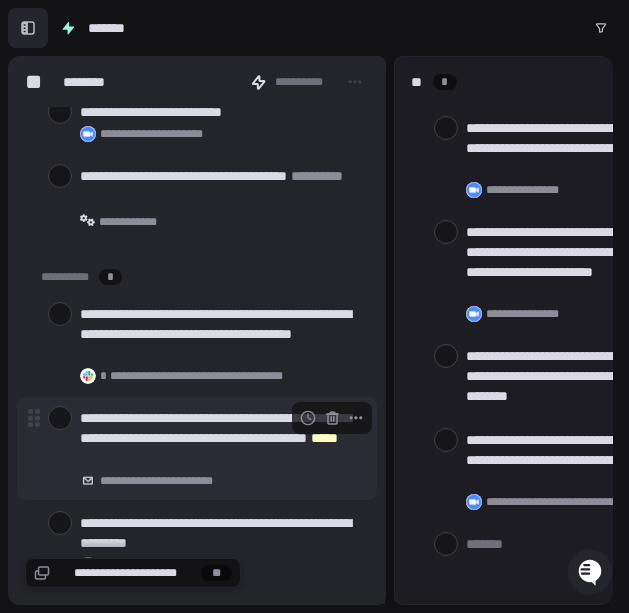 click at bounding box center [60, 418] 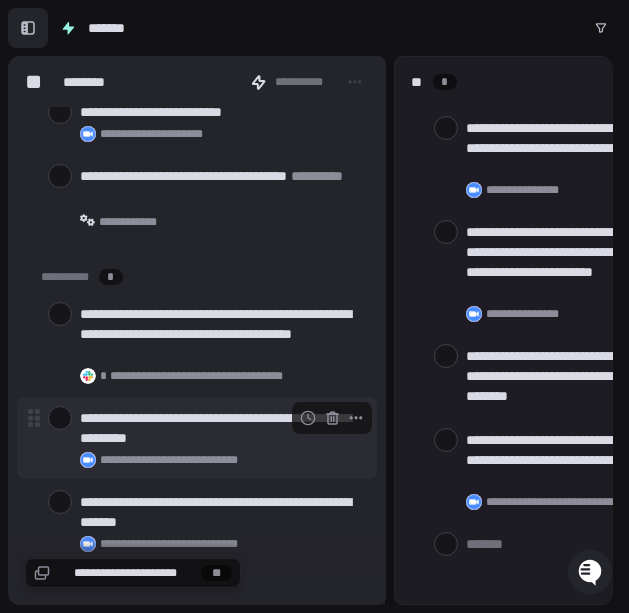 click at bounding box center (60, 418) 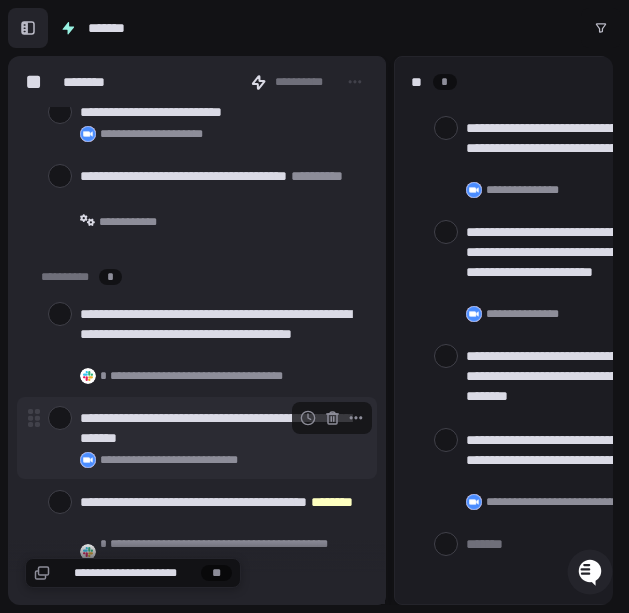 click at bounding box center (60, 418) 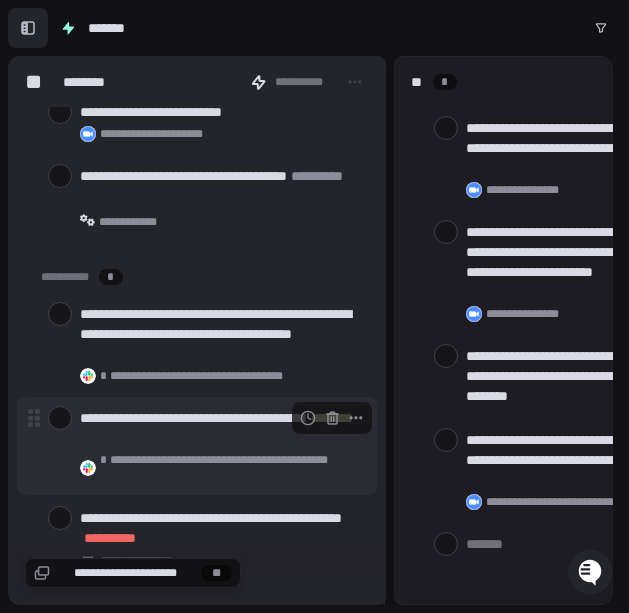 click at bounding box center [60, 418] 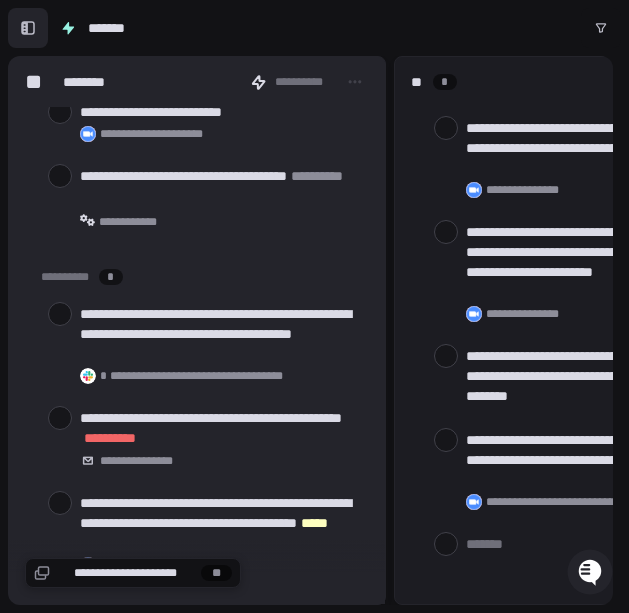 click at bounding box center (60, 418) 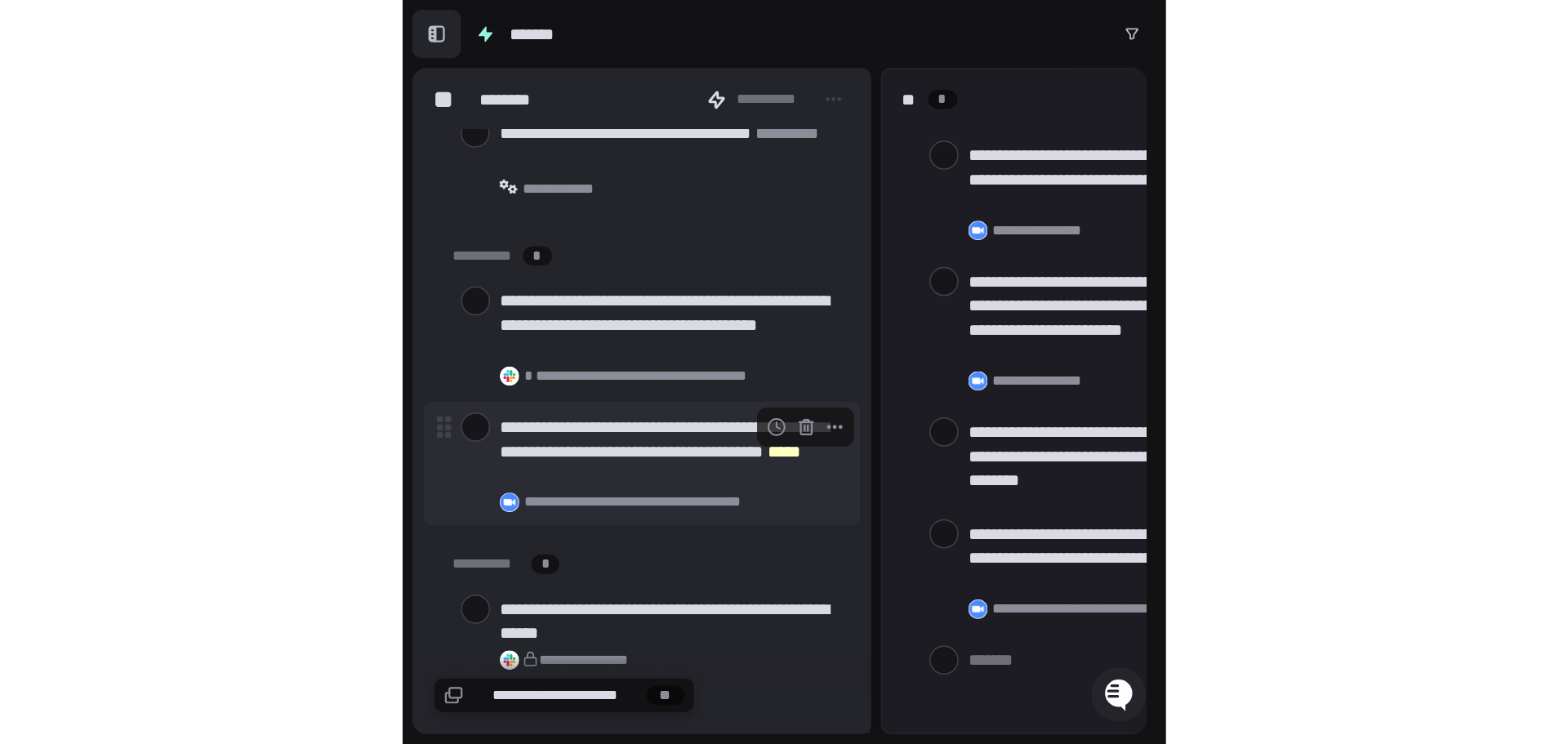 scroll, scrollTop: 408, scrollLeft: 0, axis: vertical 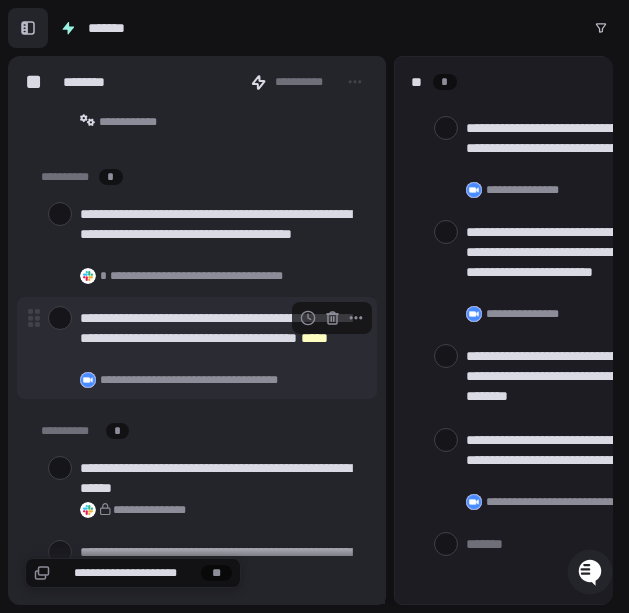 click on "**********" at bounding box center [220, 338] 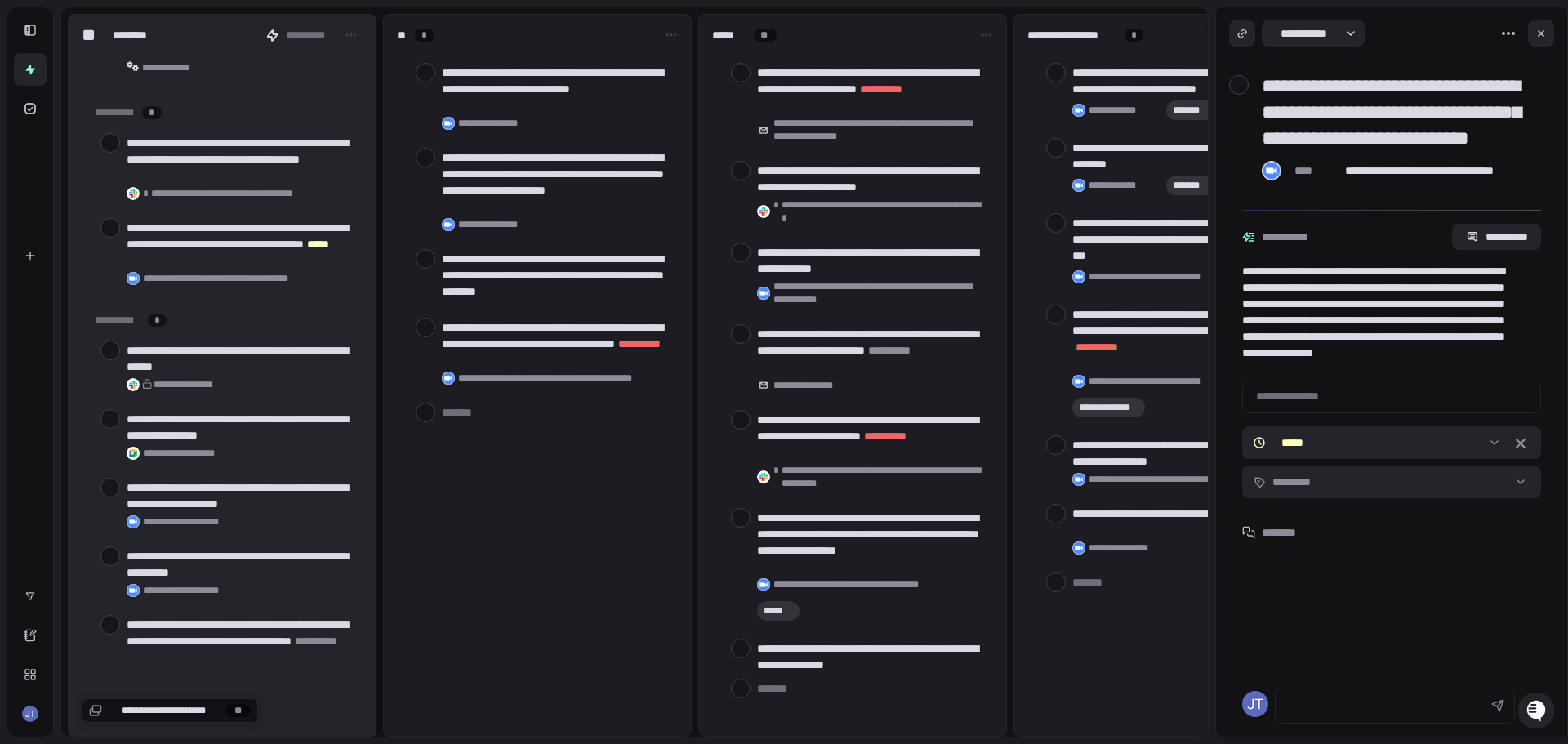 scroll, scrollTop: 26, scrollLeft: 0, axis: vertical 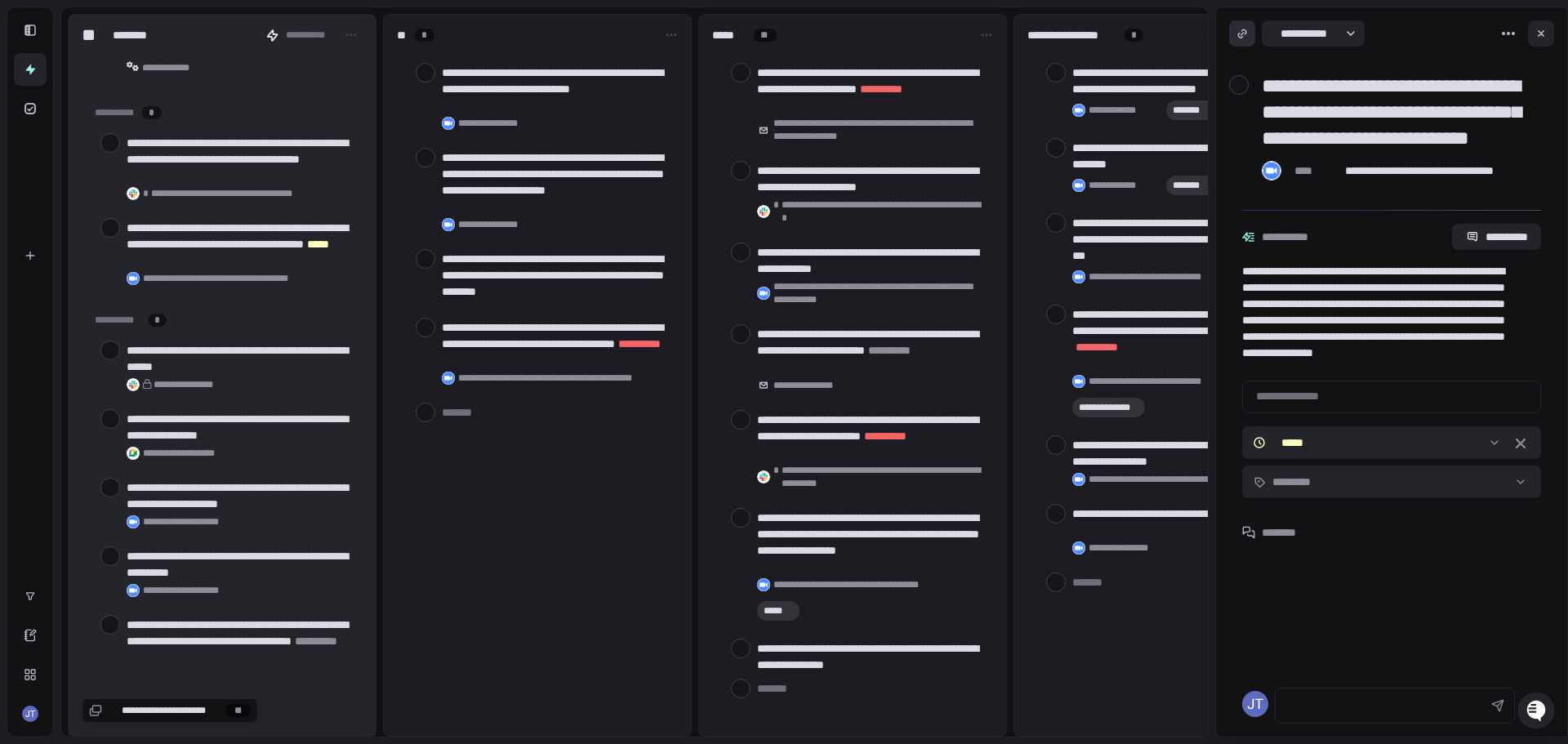 click at bounding box center [1242, 33] 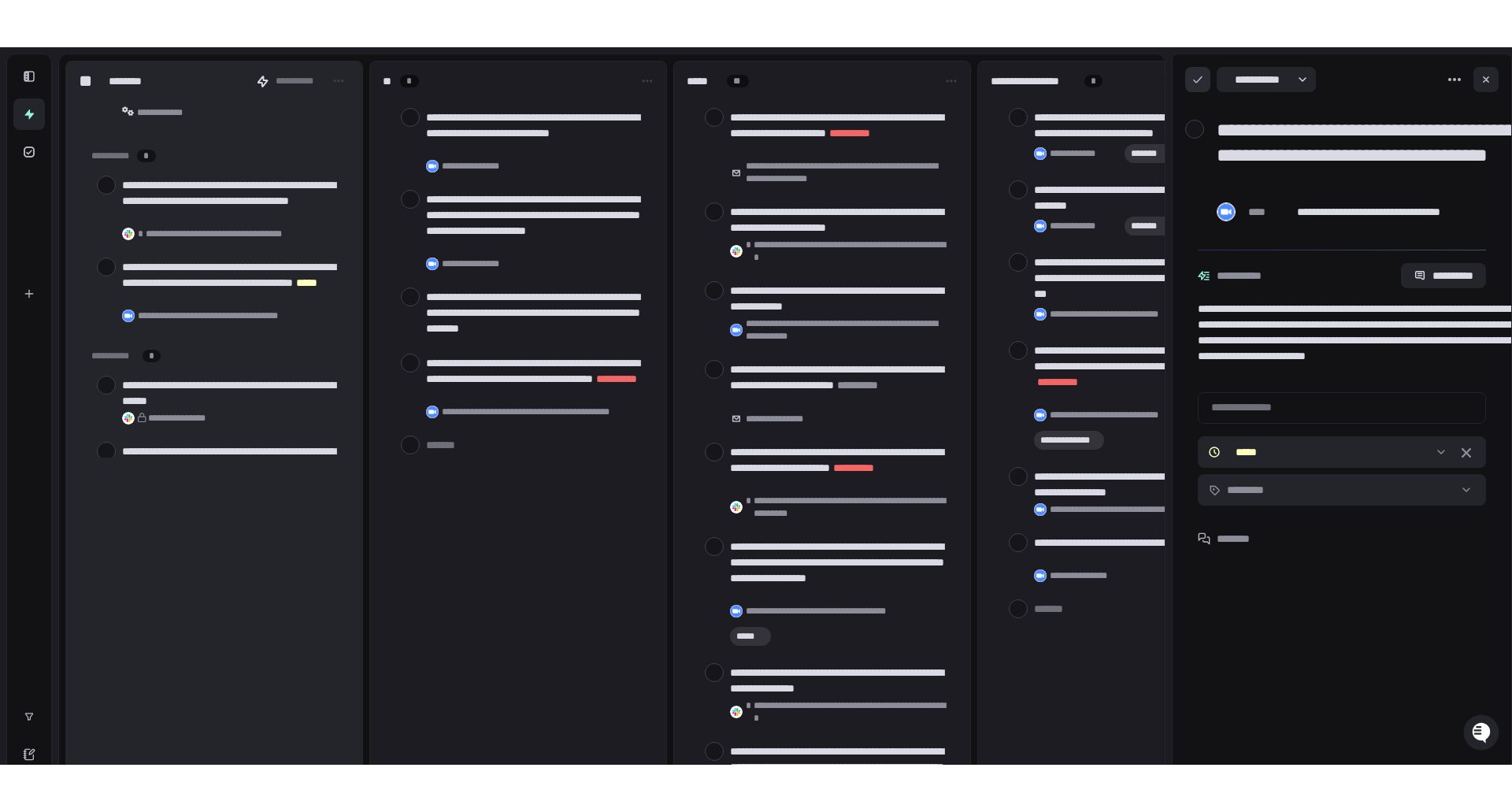 scroll, scrollTop: 0, scrollLeft: 0, axis: both 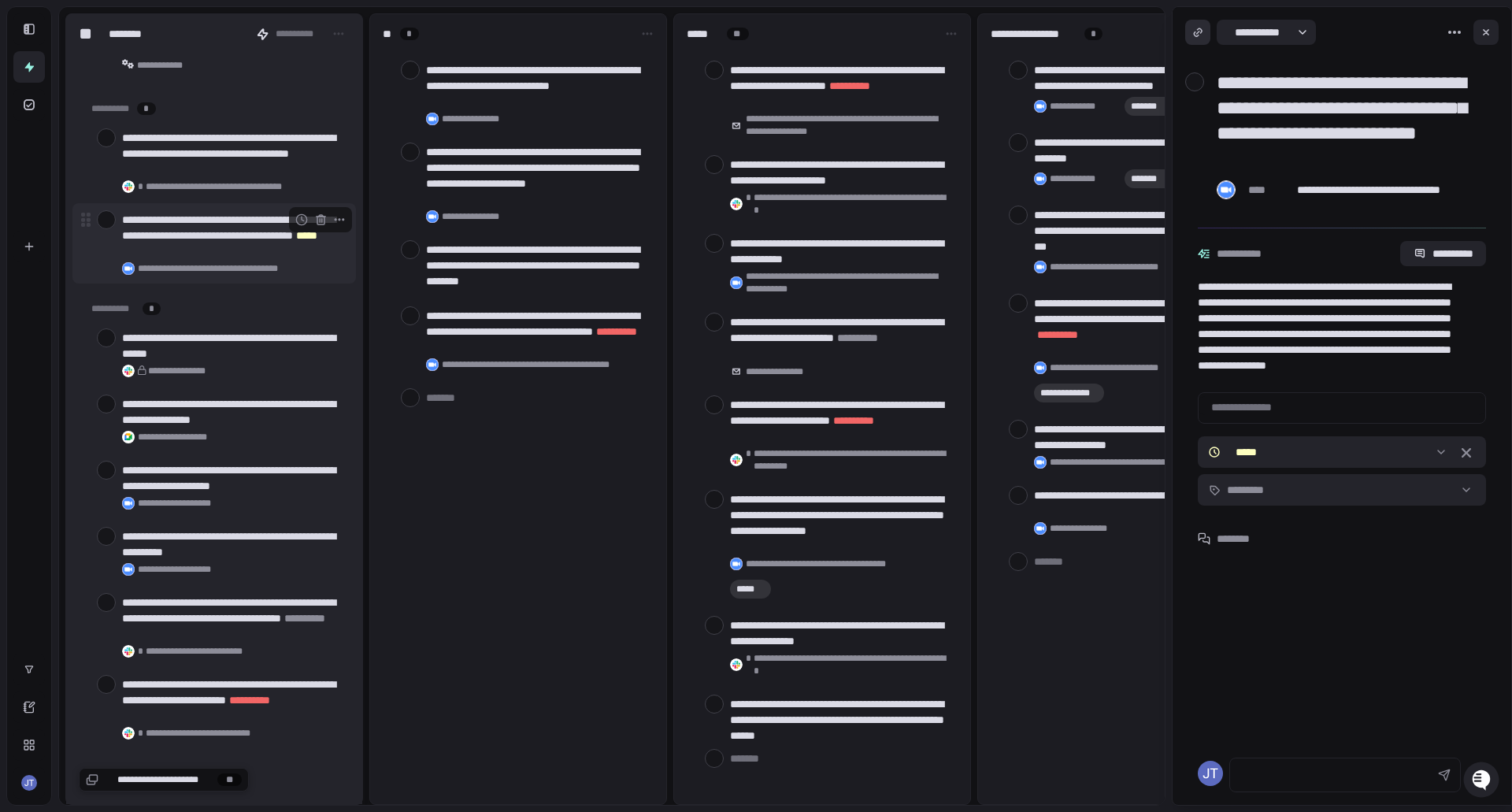 click on "**********" at bounding box center [232, 235] 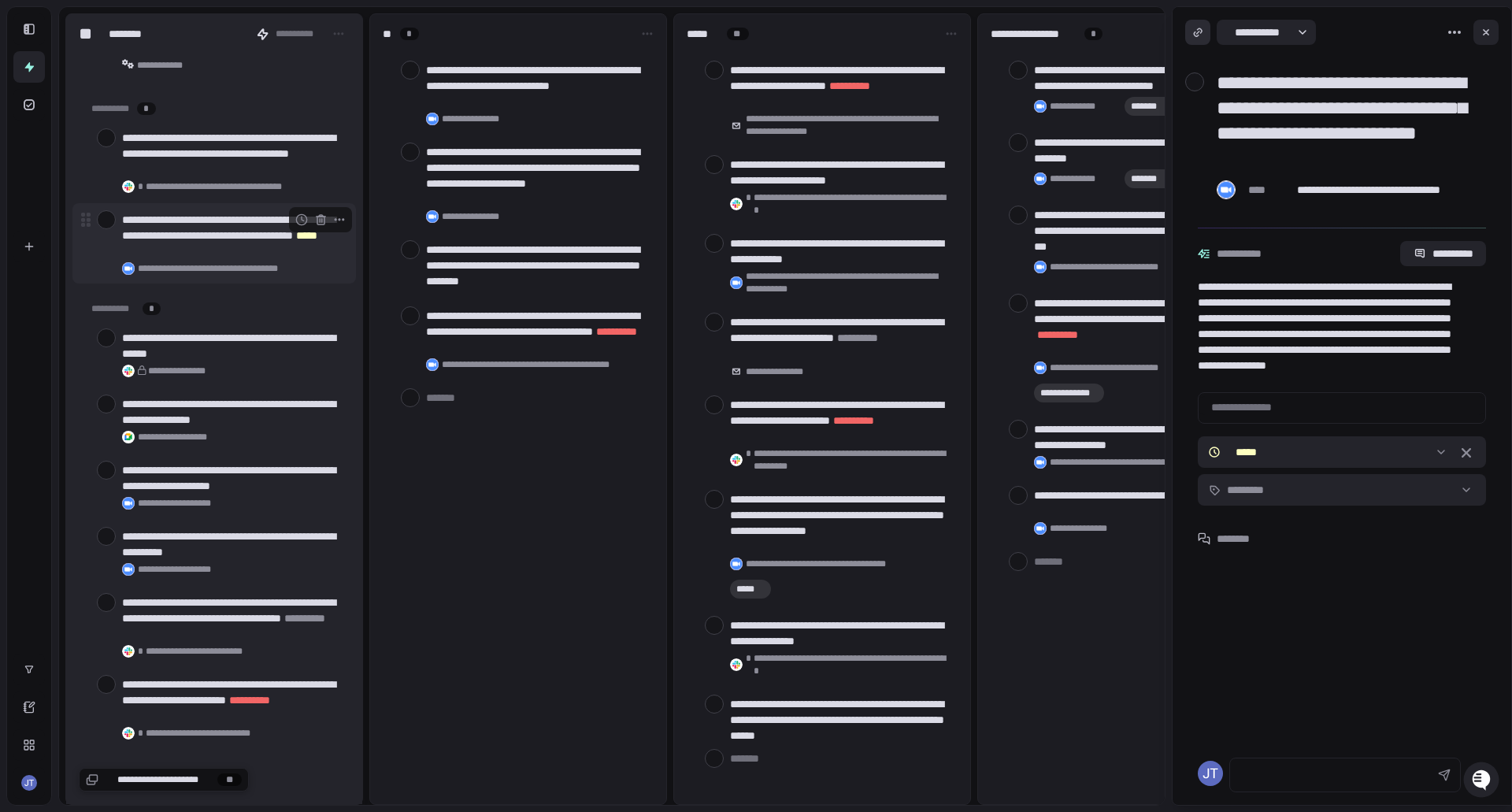 click on "**********" at bounding box center [221, 269] 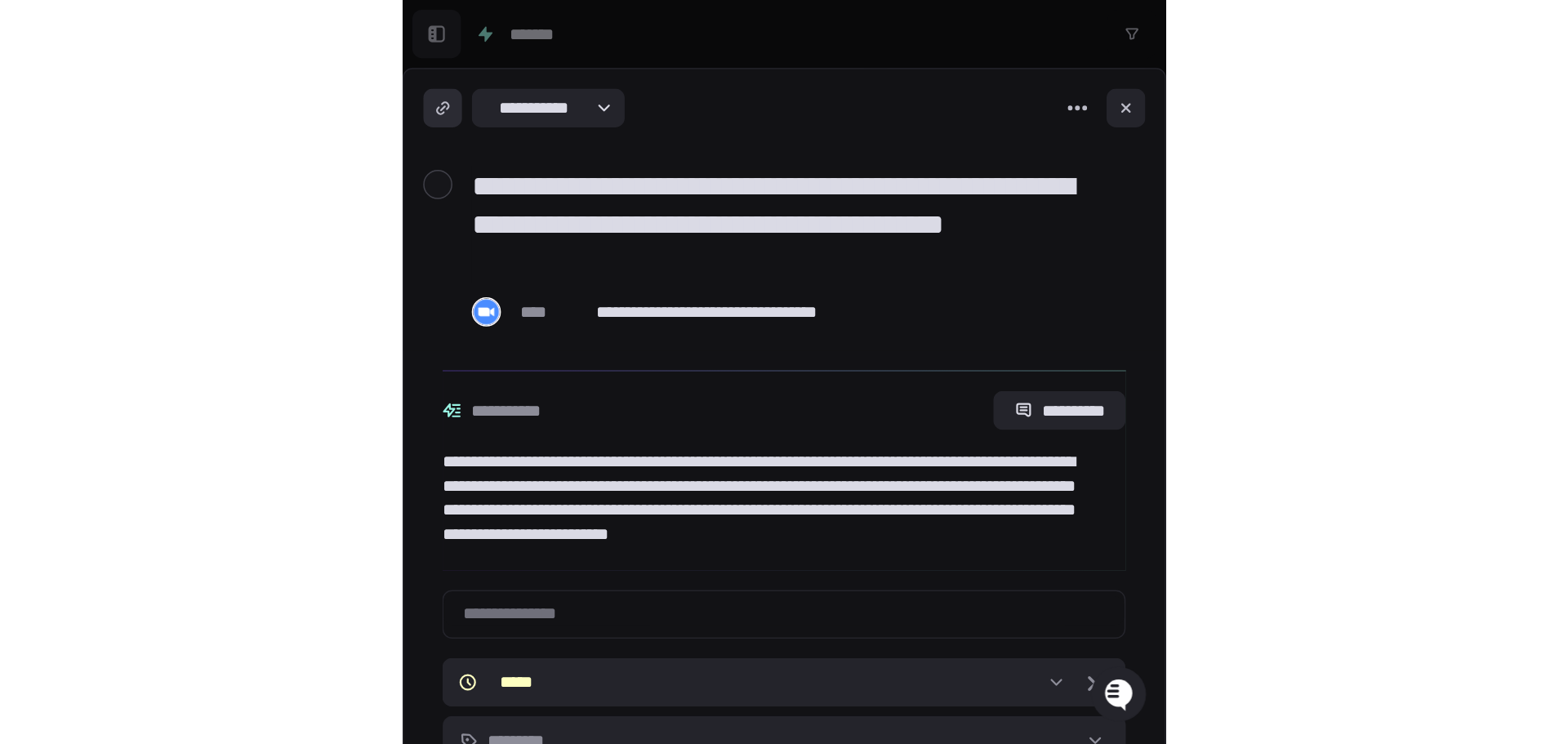 scroll, scrollTop: 0, scrollLeft: 0, axis: both 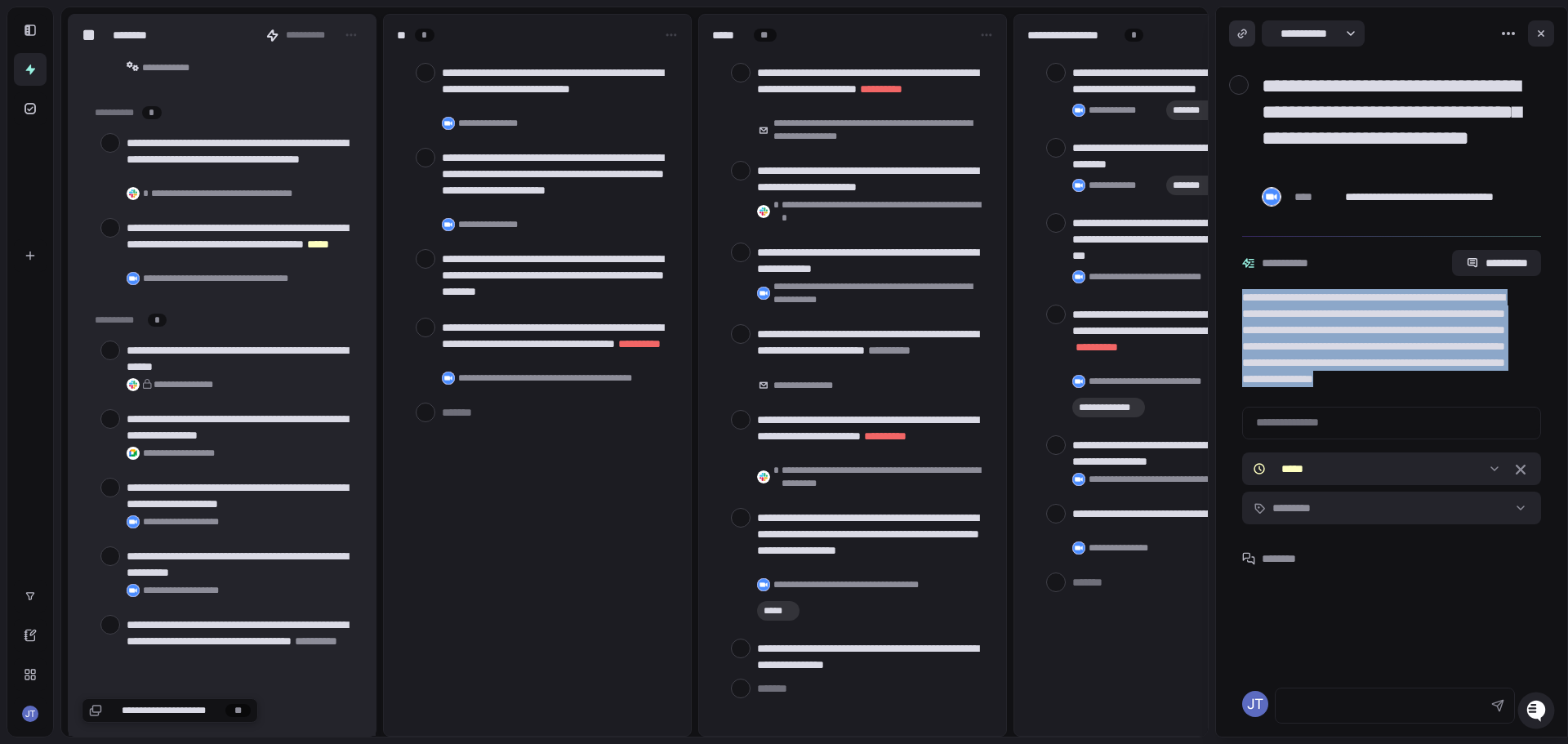 drag, startPoint x: 1383, startPoint y: 385, endPoint x: 1238, endPoint y: 301, distance: 167.57386 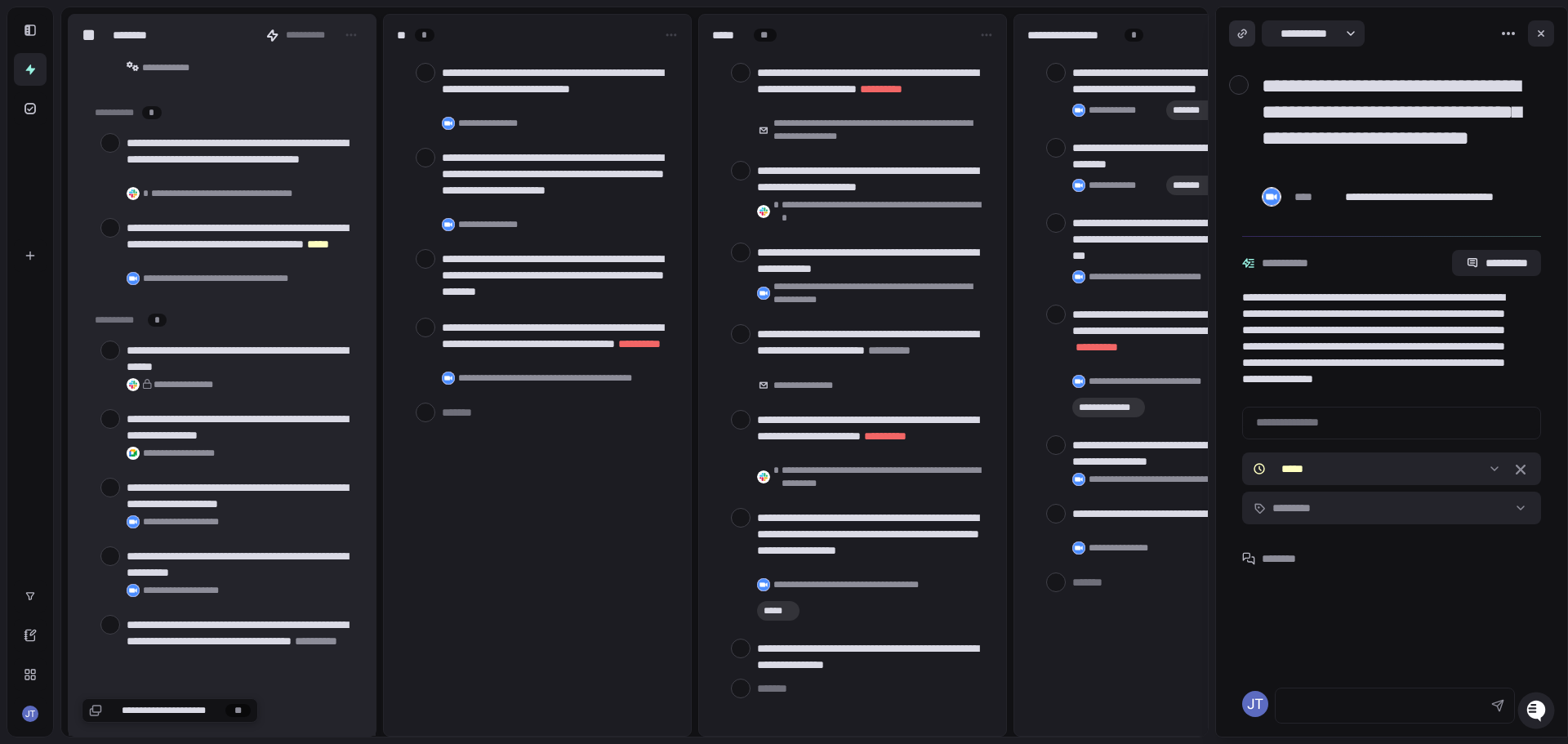 drag, startPoint x: 1265, startPoint y: 86, endPoint x: 1465, endPoint y: 164, distance: 214.67184 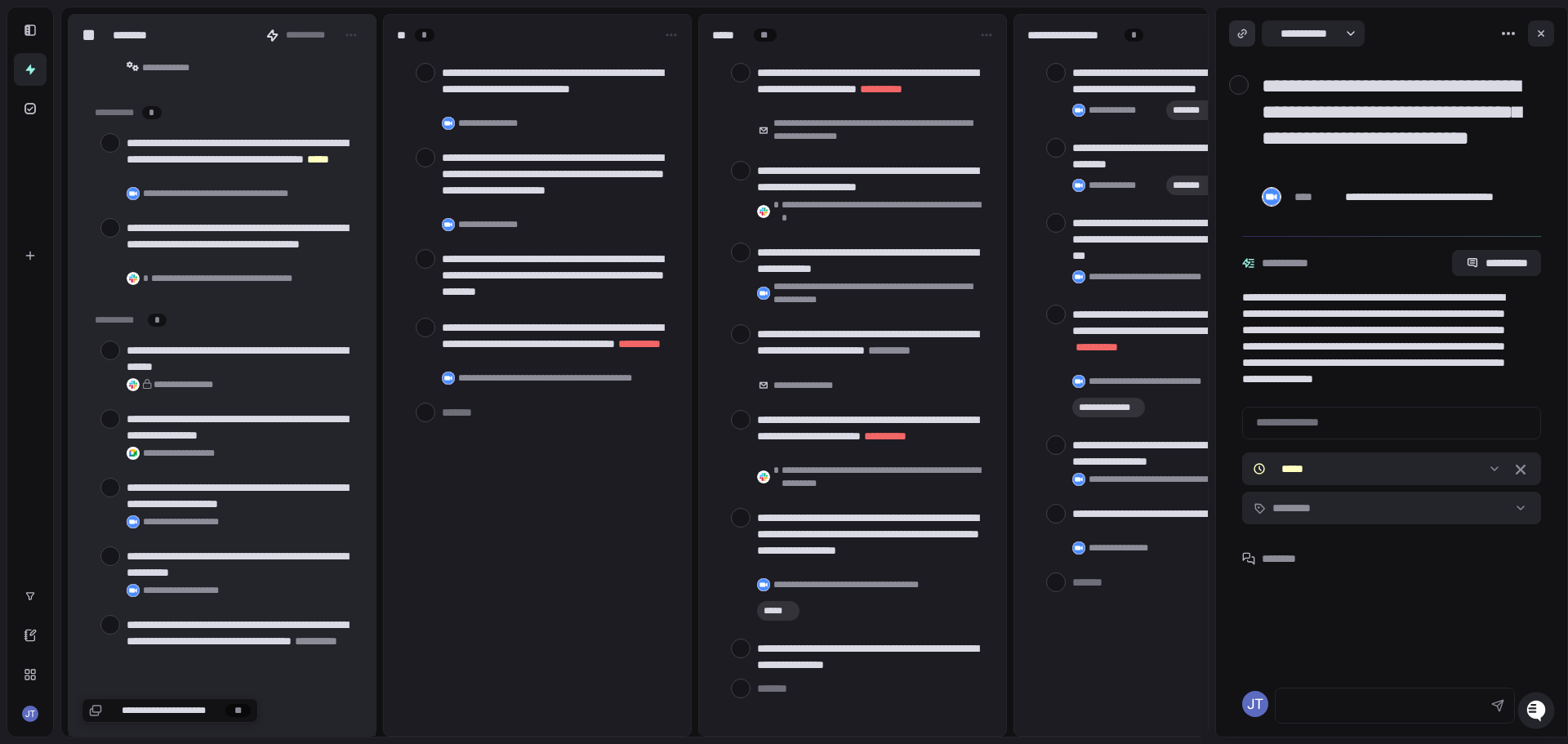 drag, startPoint x: 1386, startPoint y: 321, endPoint x: 1334, endPoint y: 333, distance: 53.3667 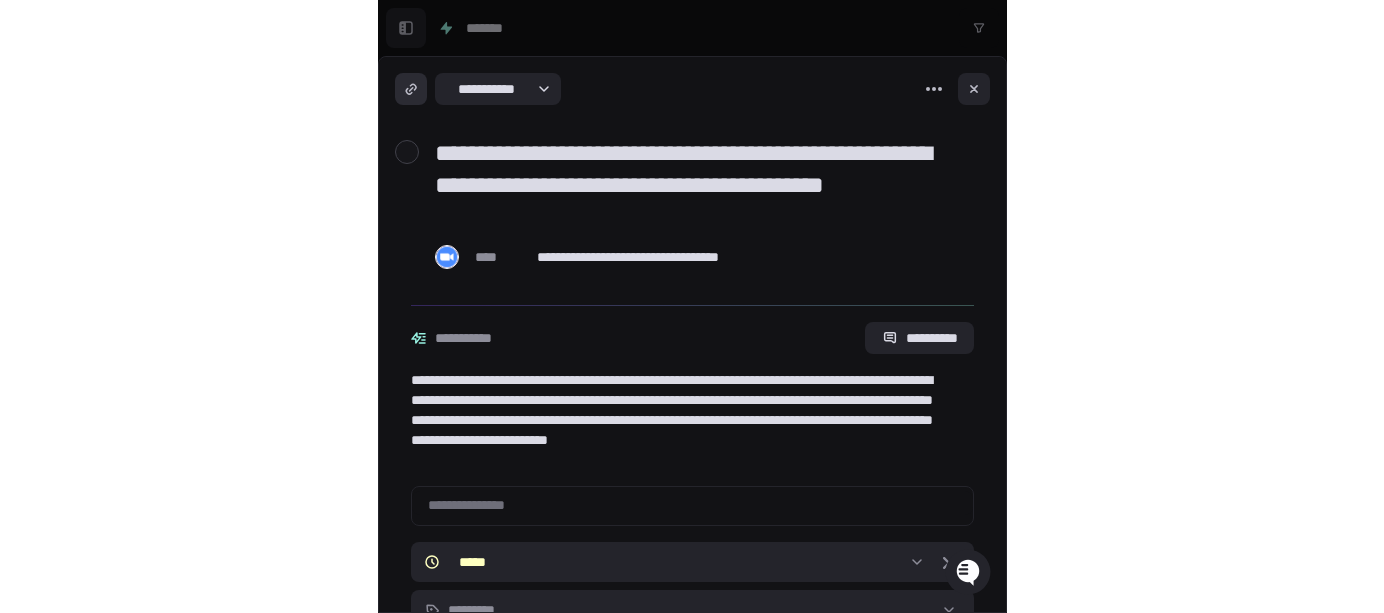 scroll, scrollTop: 0, scrollLeft: 0, axis: both 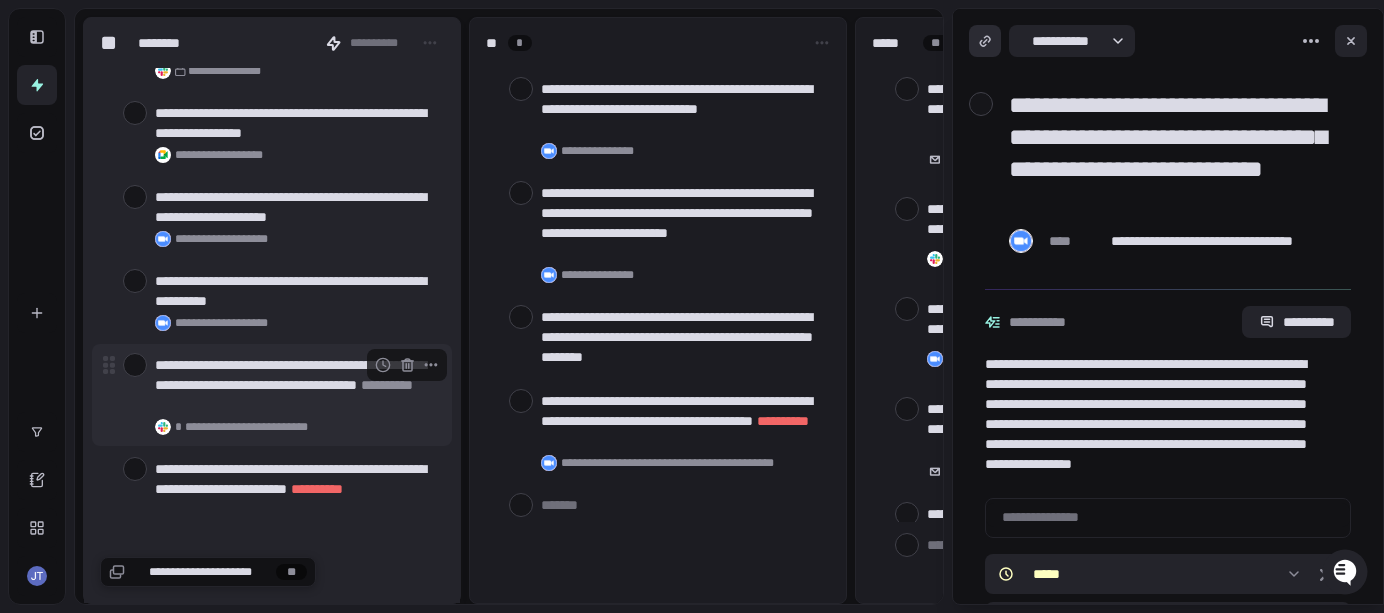 click at bounding box center (135, 365) 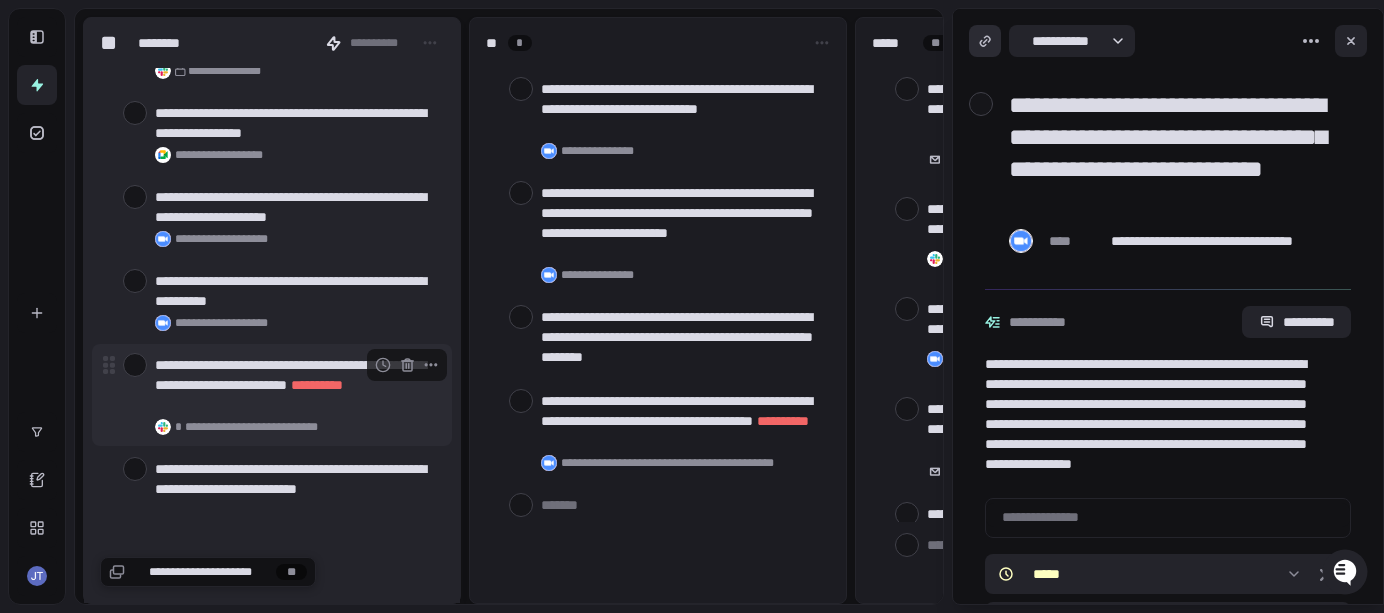 click at bounding box center (135, 365) 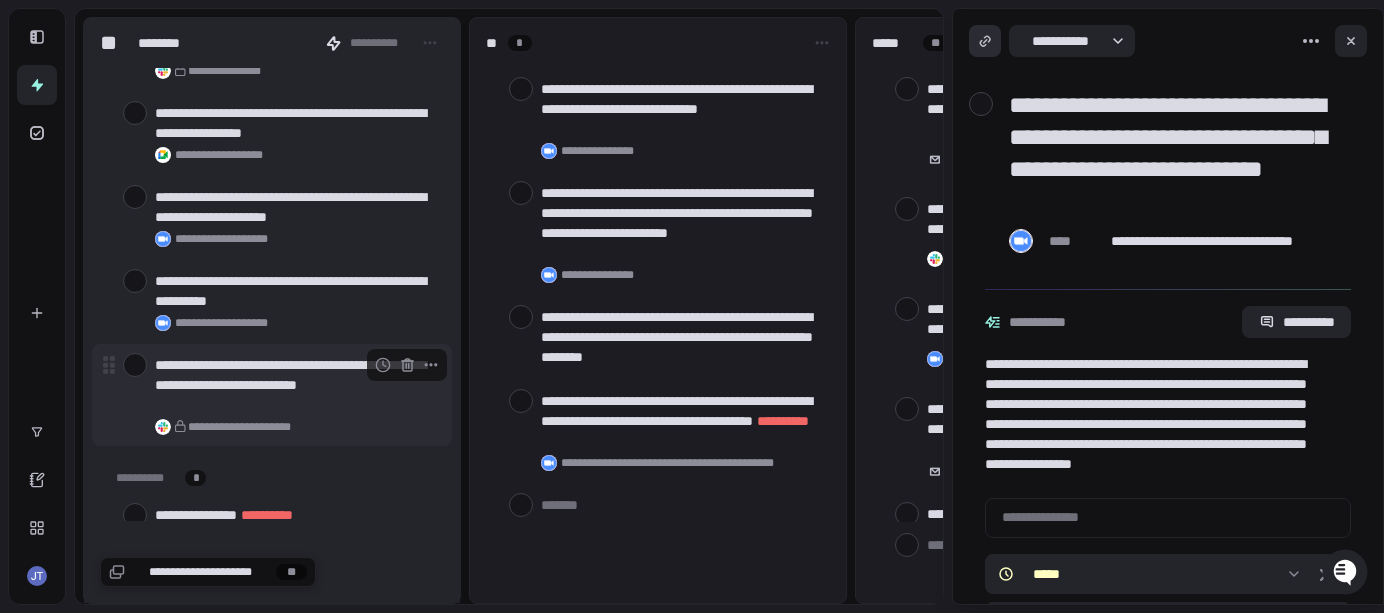 click at bounding box center (135, 365) 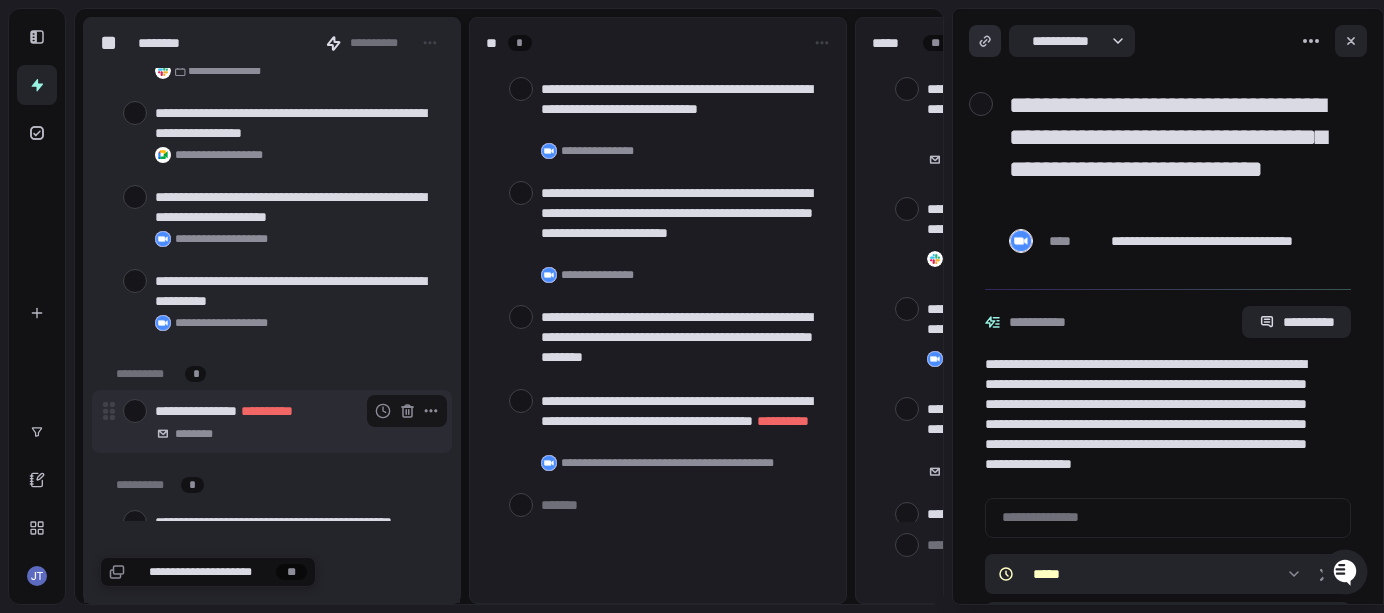 click at bounding box center (135, 411) 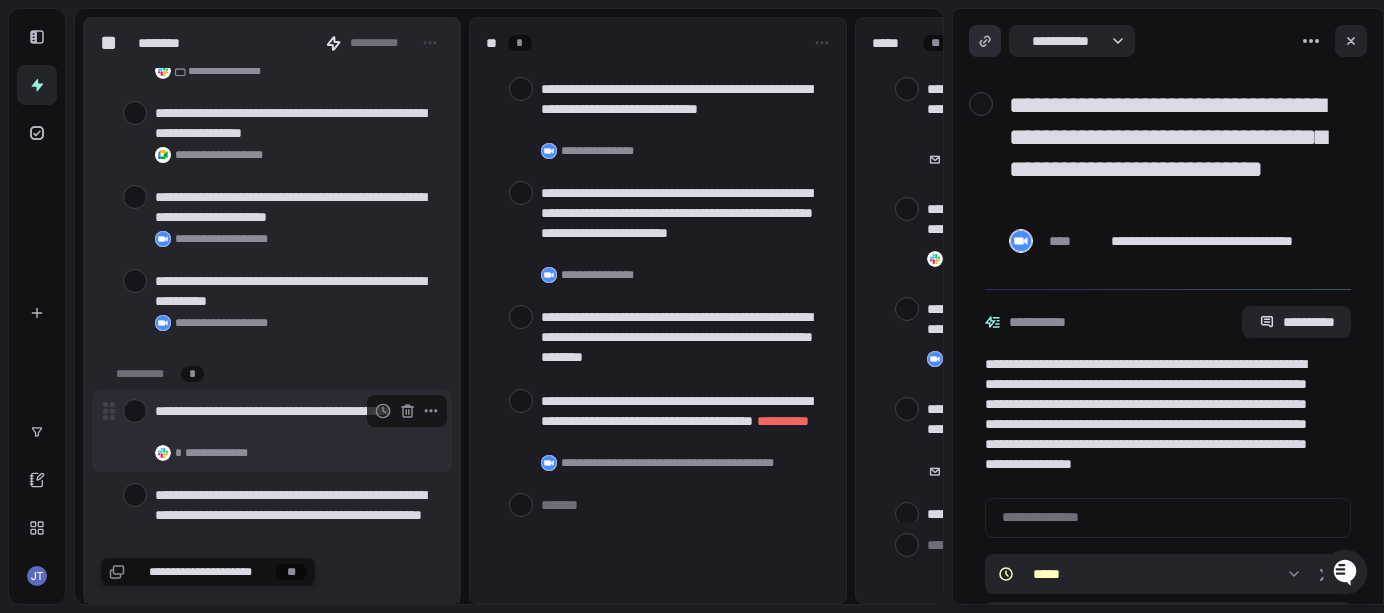 click at bounding box center (135, 411) 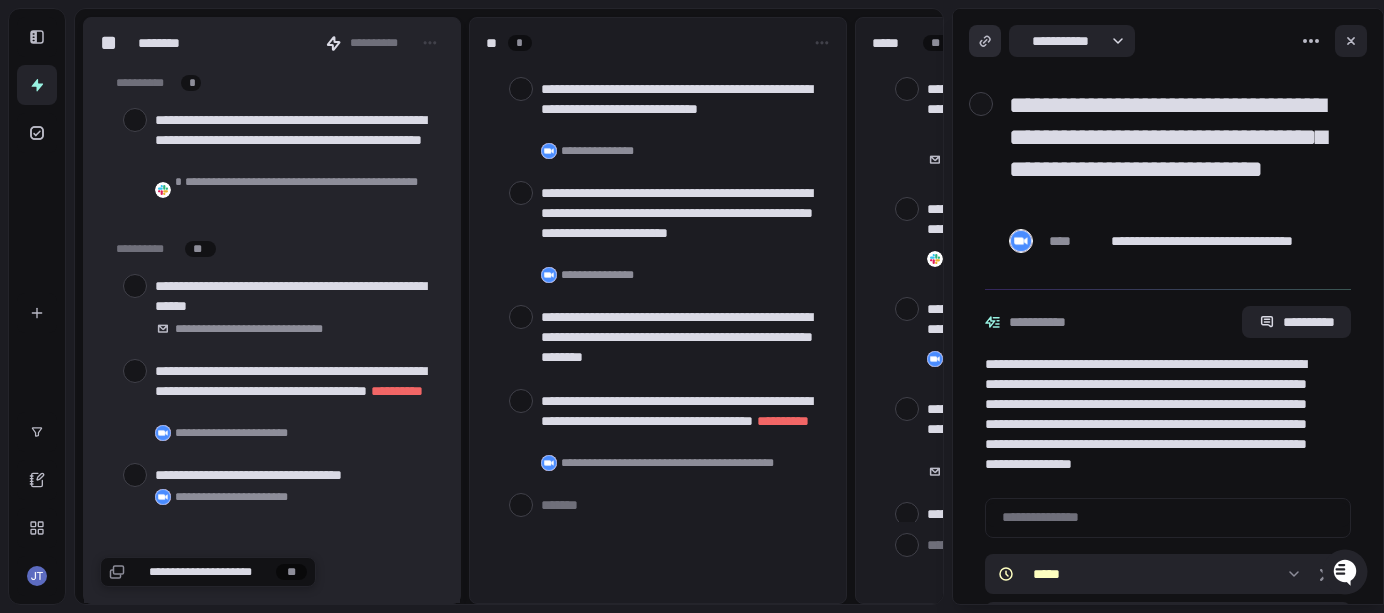 scroll, scrollTop: 1200, scrollLeft: 0, axis: vertical 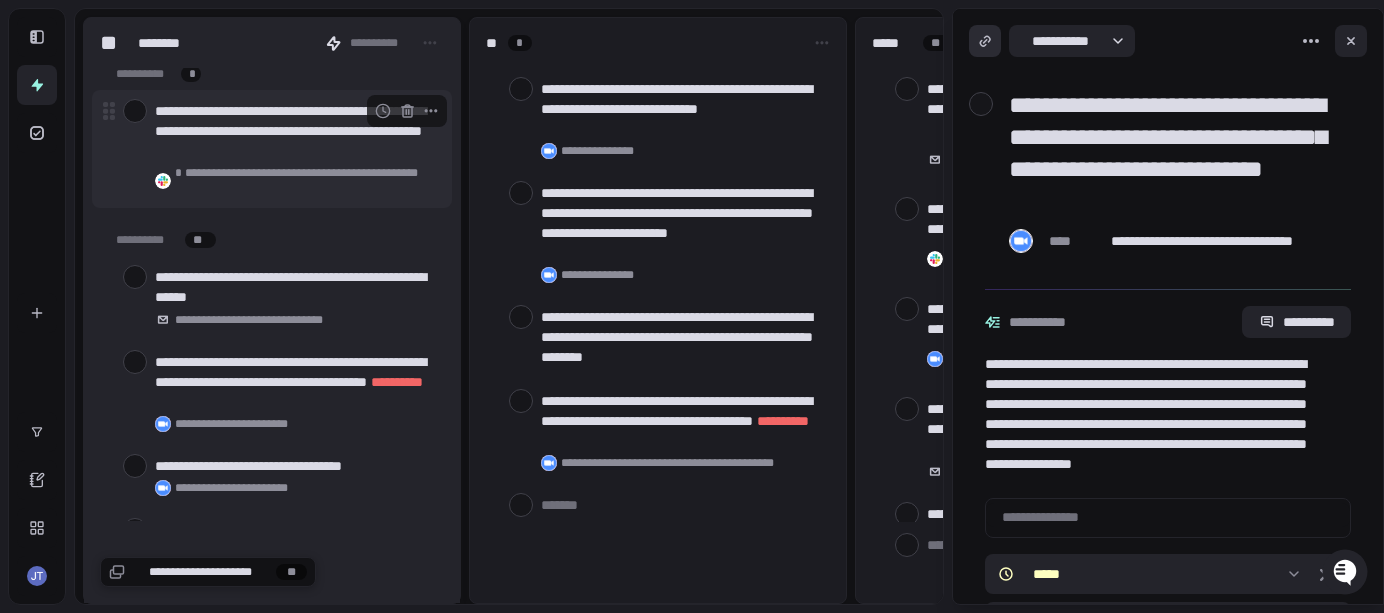 click at bounding box center [135, 111] 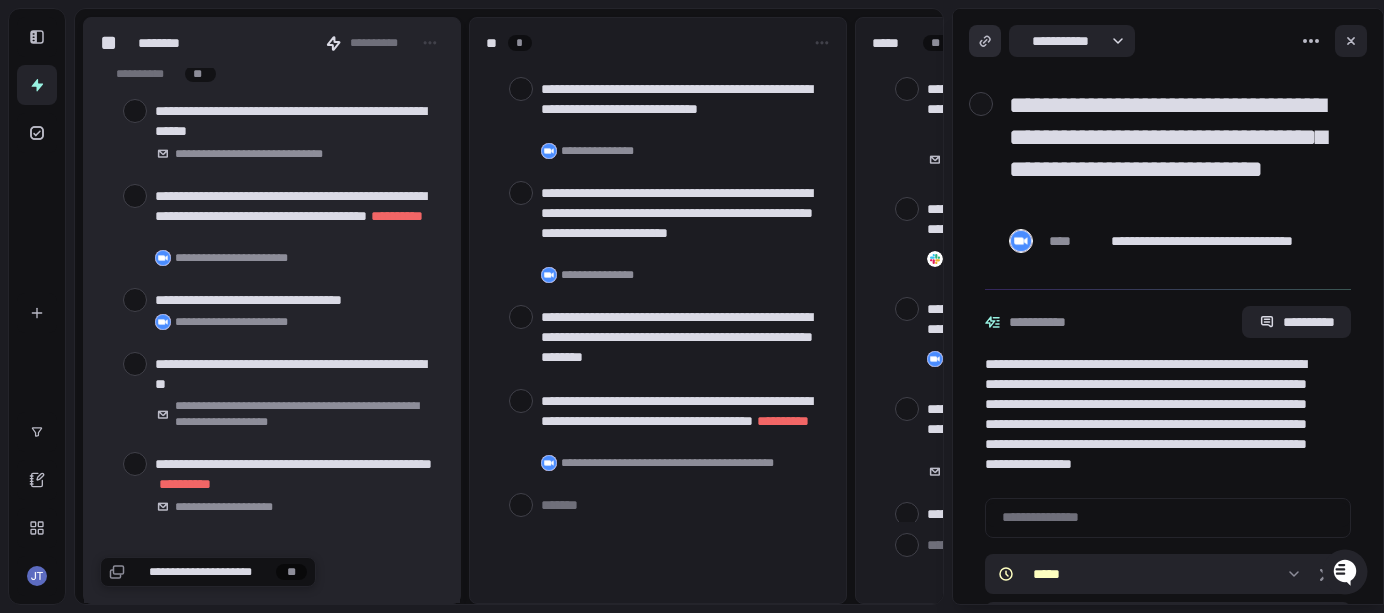scroll, scrollTop: 1151, scrollLeft: 0, axis: vertical 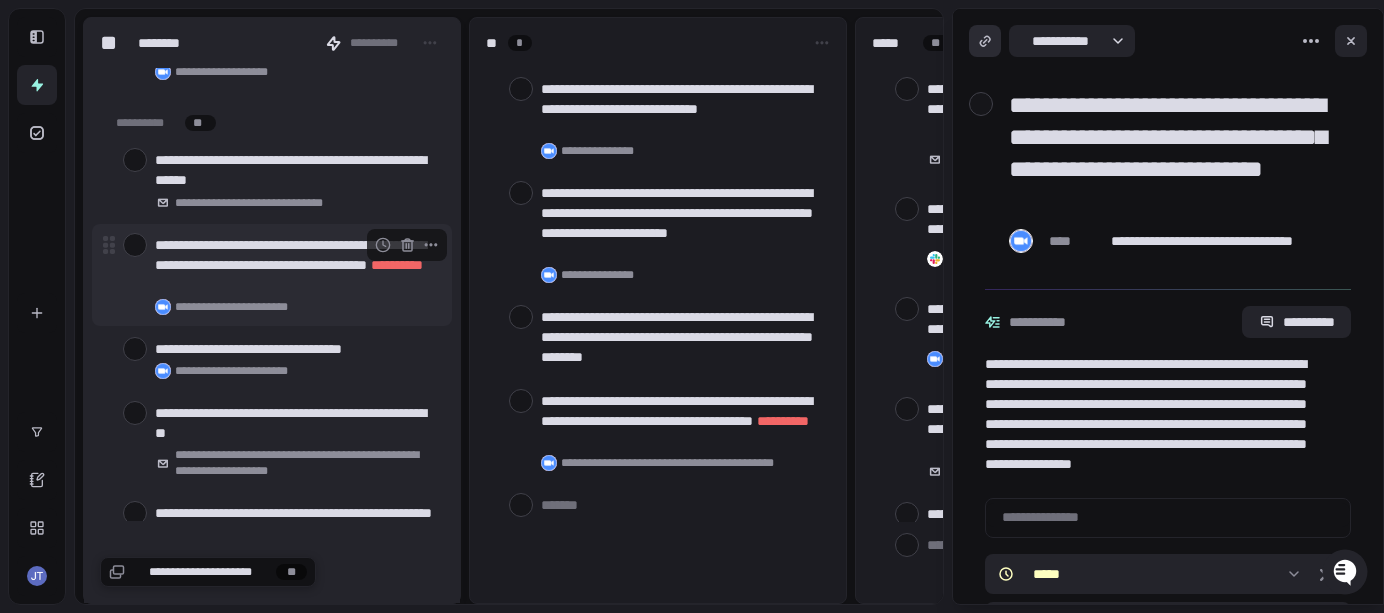 click at bounding box center [135, 245] 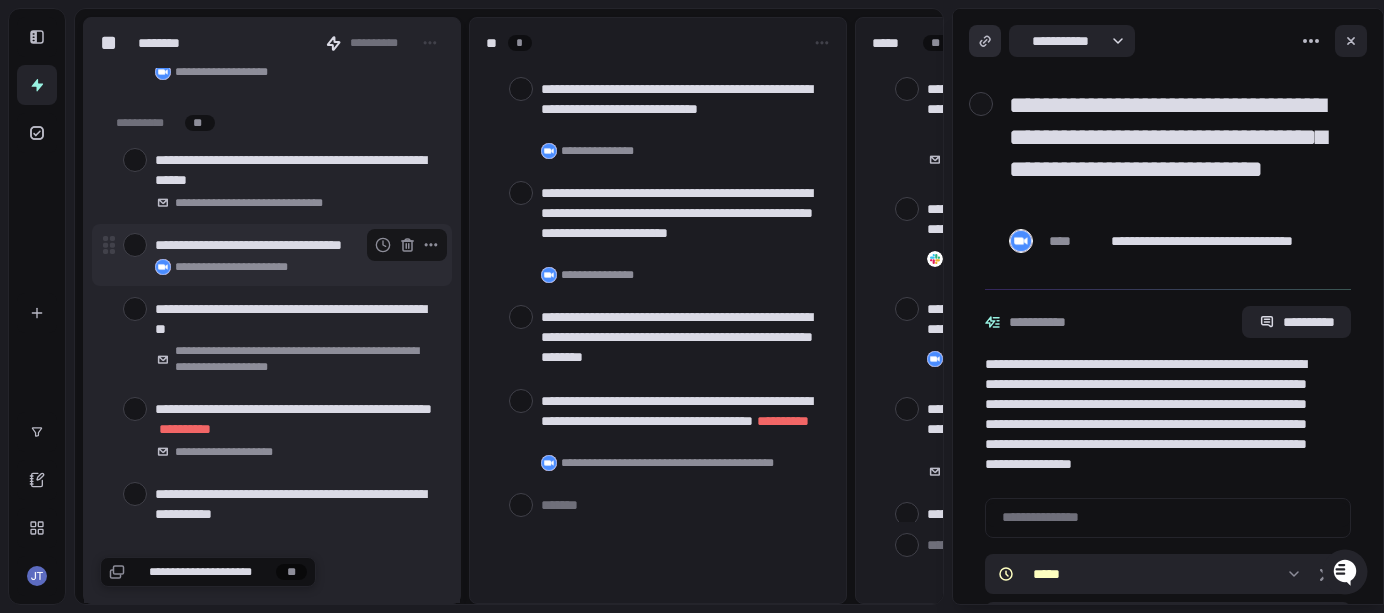 click at bounding box center (135, 245) 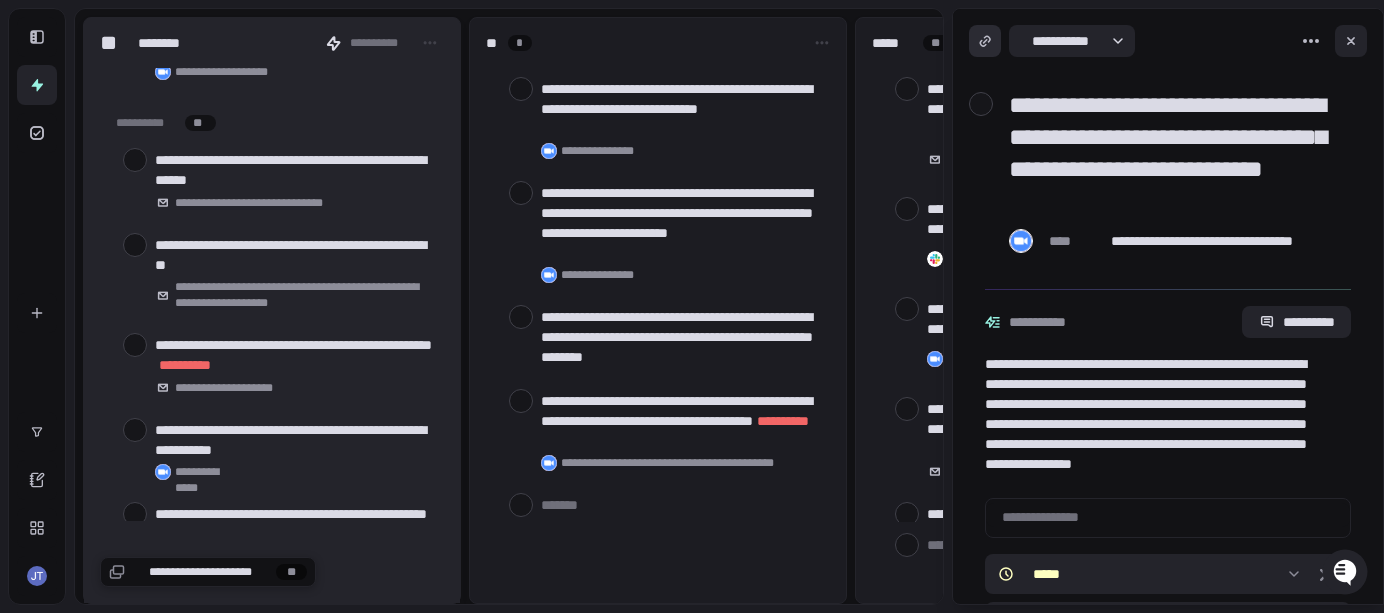 click at bounding box center [135, 245] 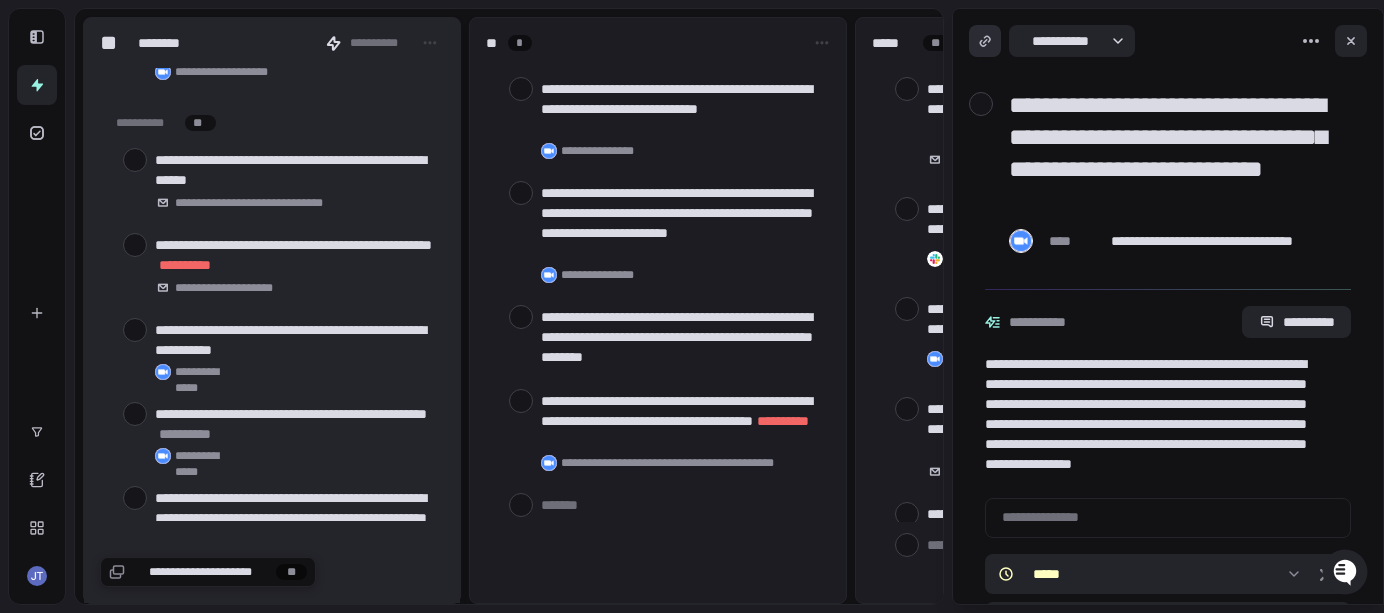 click at bounding box center [135, 245] 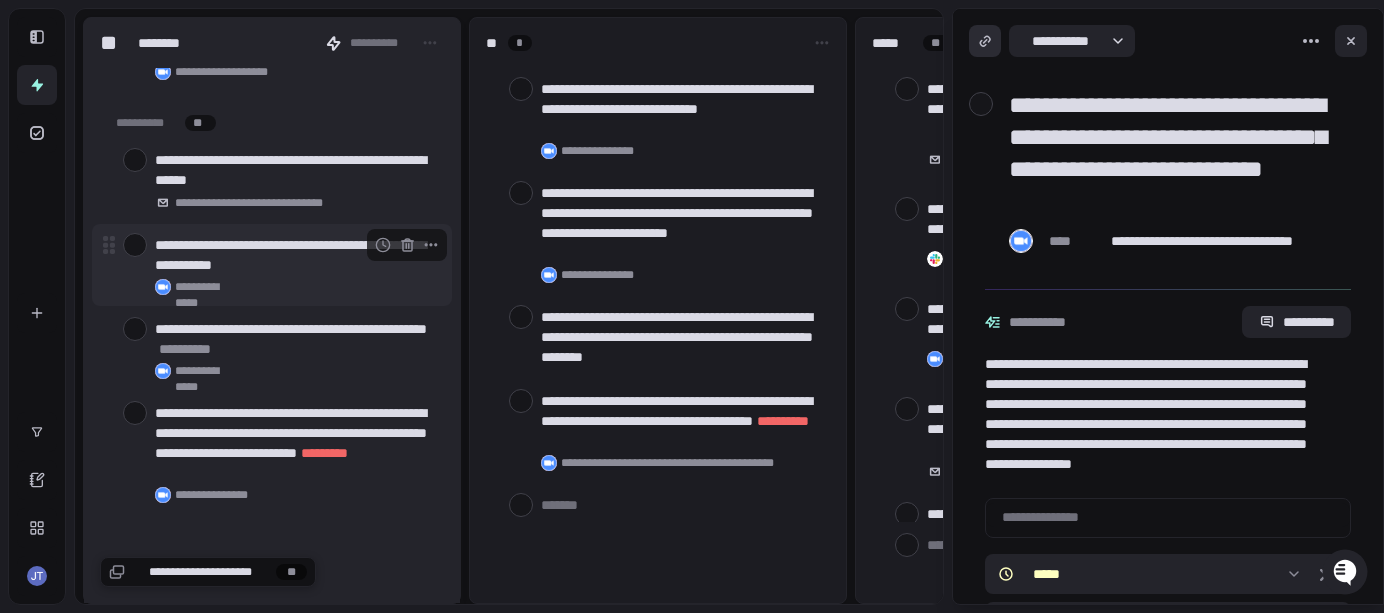 click at bounding box center [135, 245] 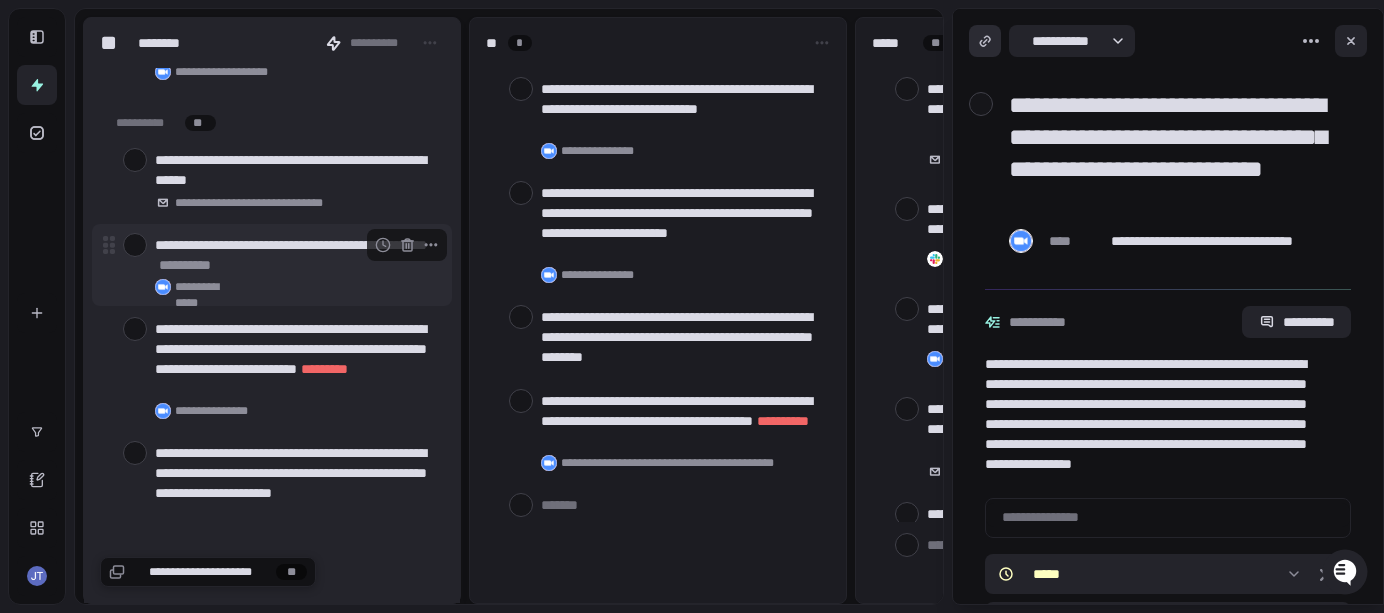 click at bounding box center (135, 245) 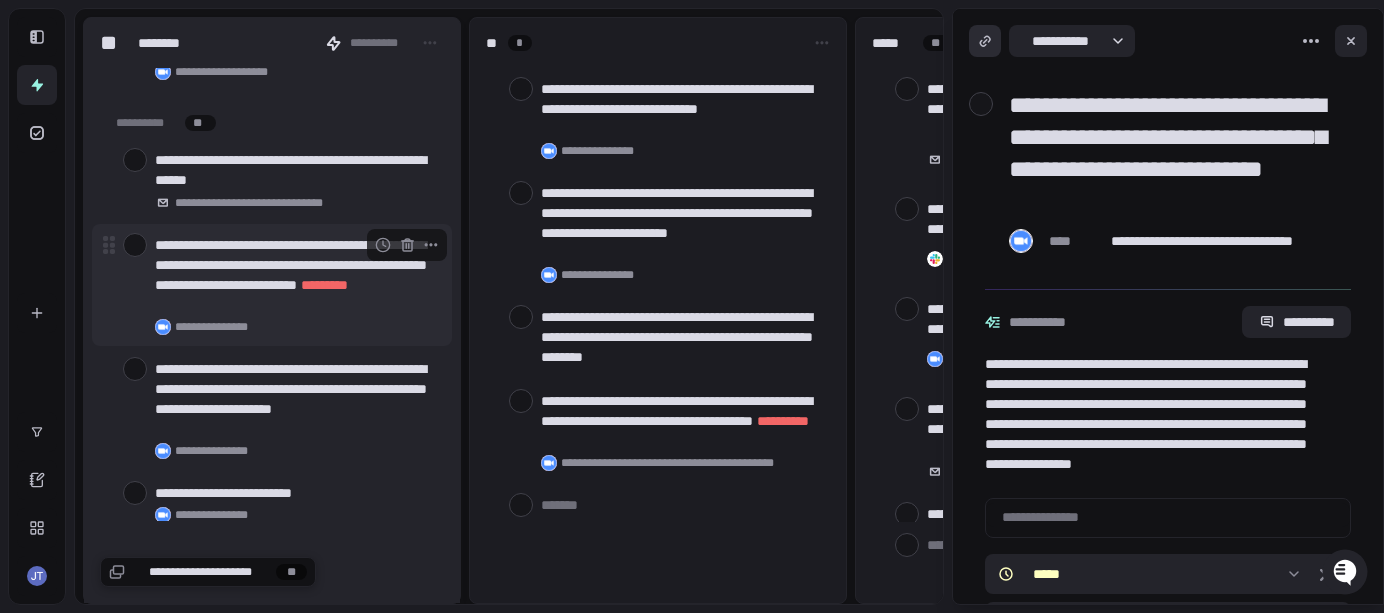 click at bounding box center (135, 245) 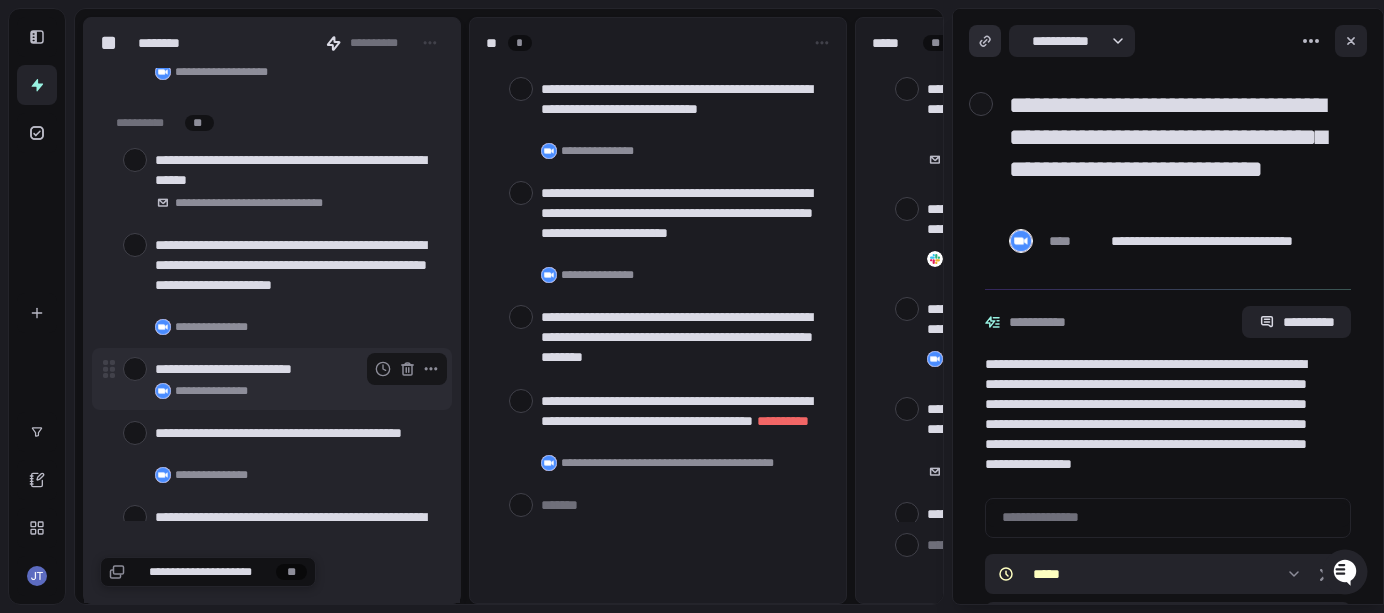 click at bounding box center (135, 369) 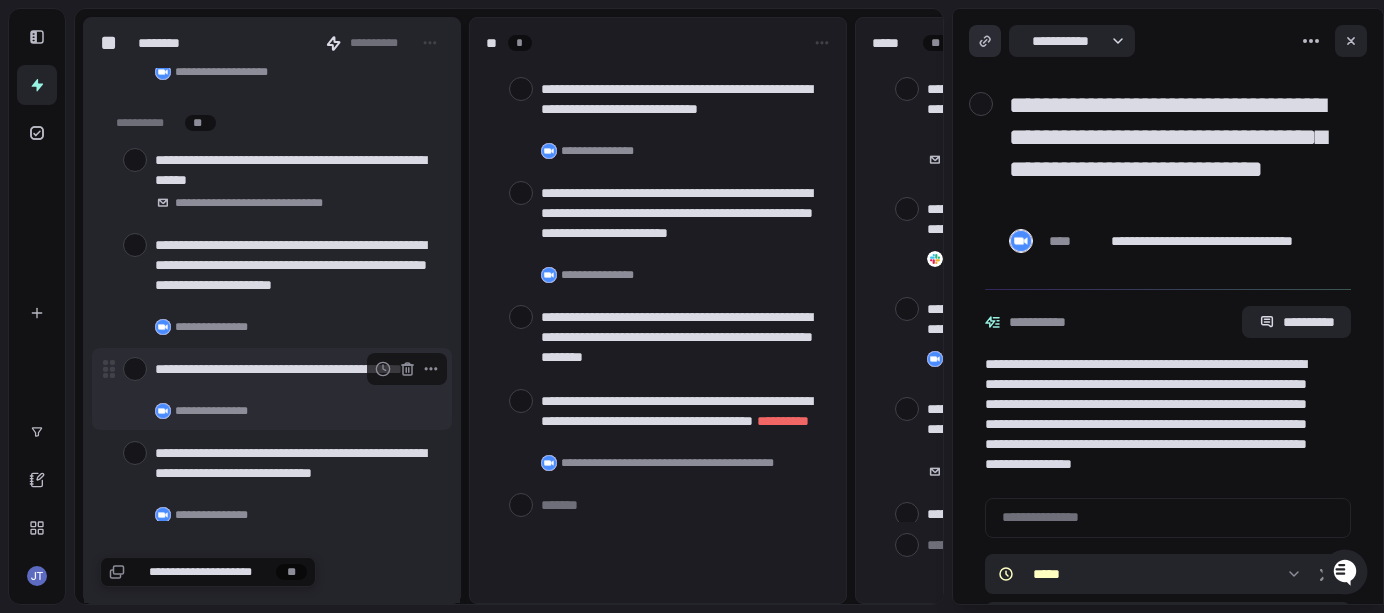 click at bounding box center [135, 369] 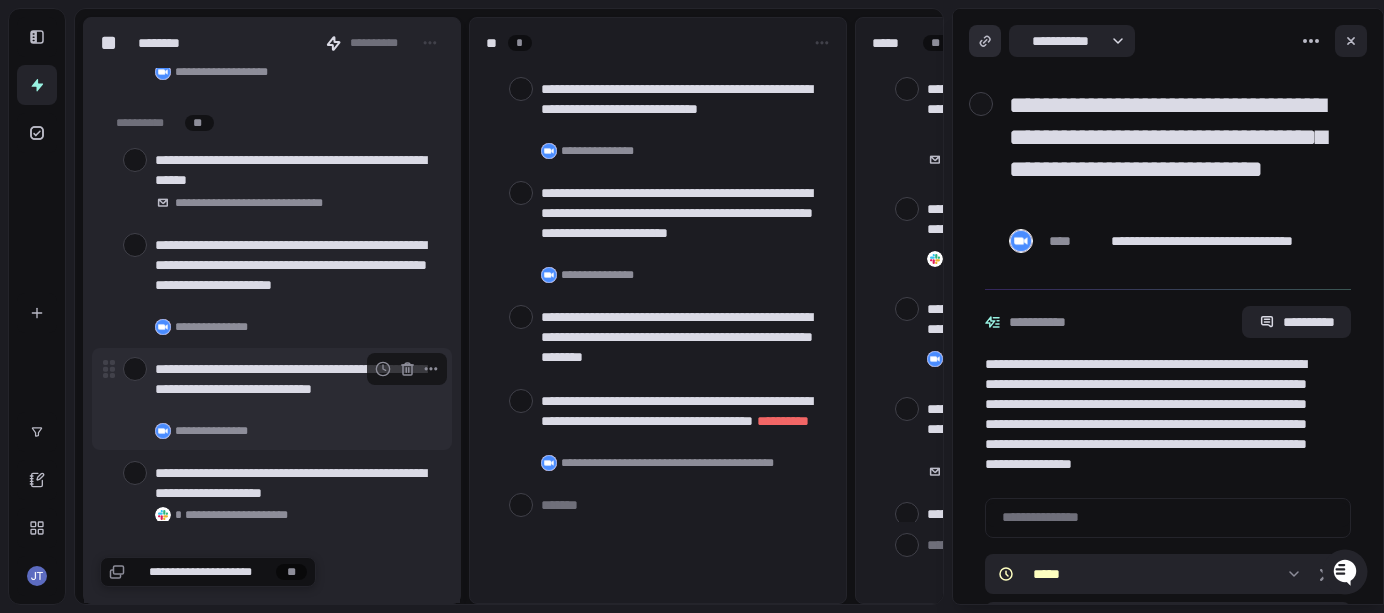 click at bounding box center [135, 369] 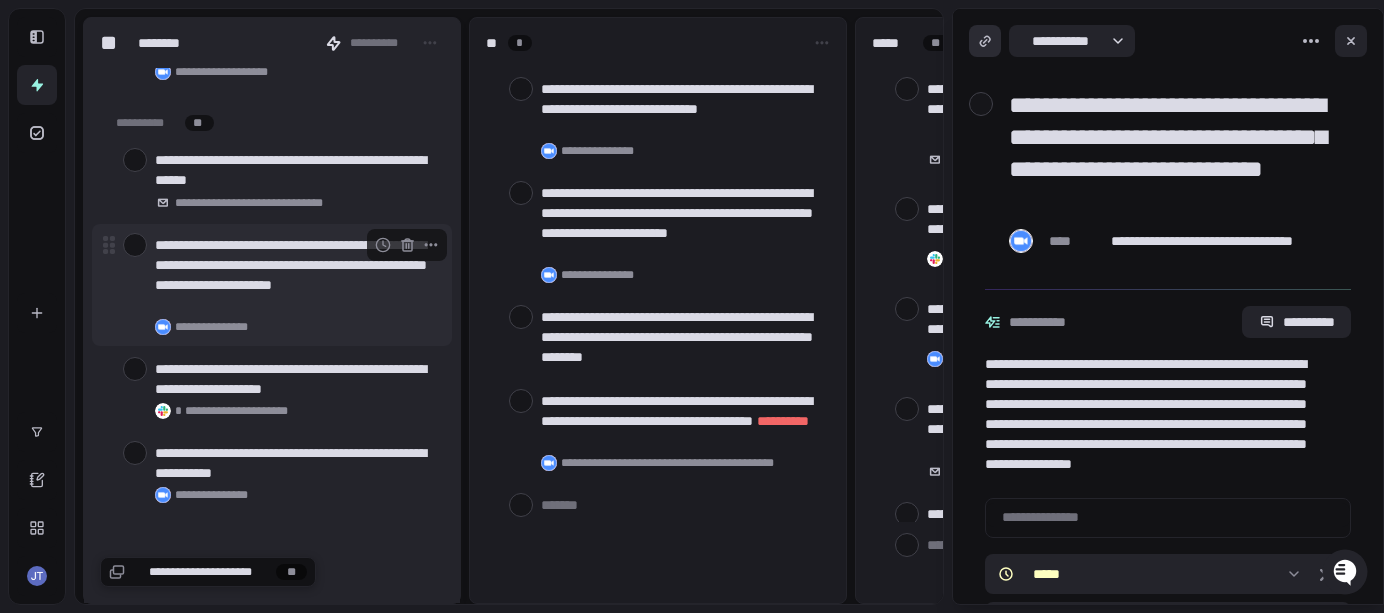 click at bounding box center [135, 245] 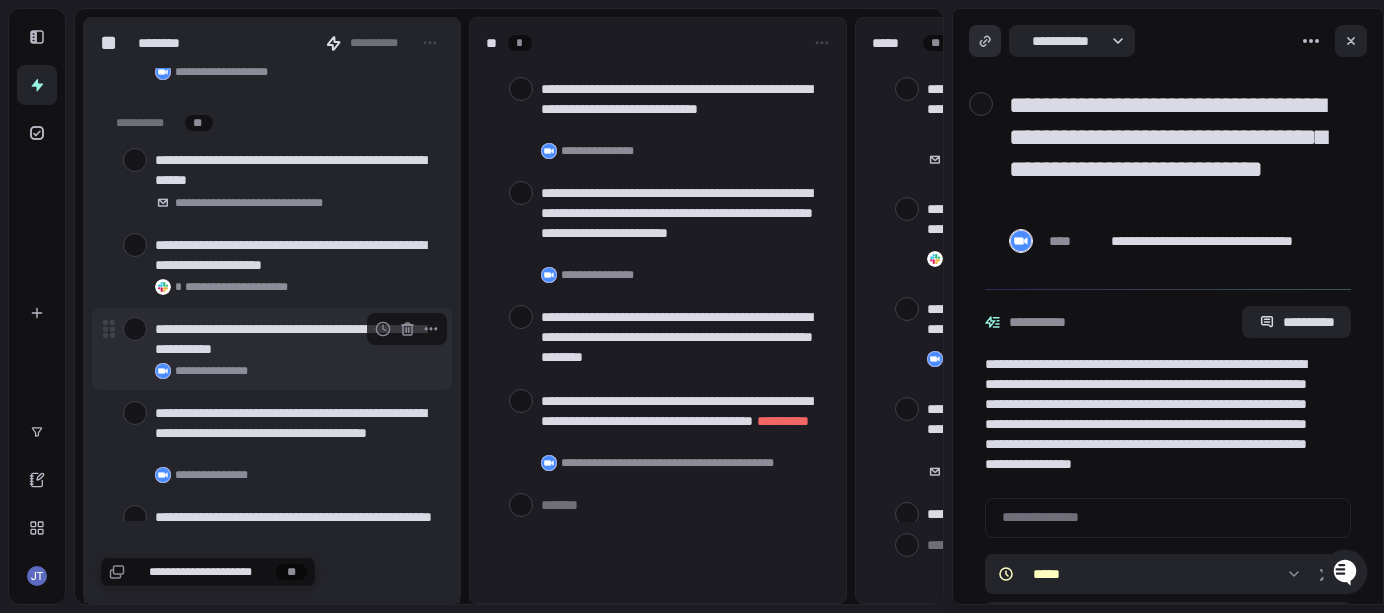 click at bounding box center (135, 329) 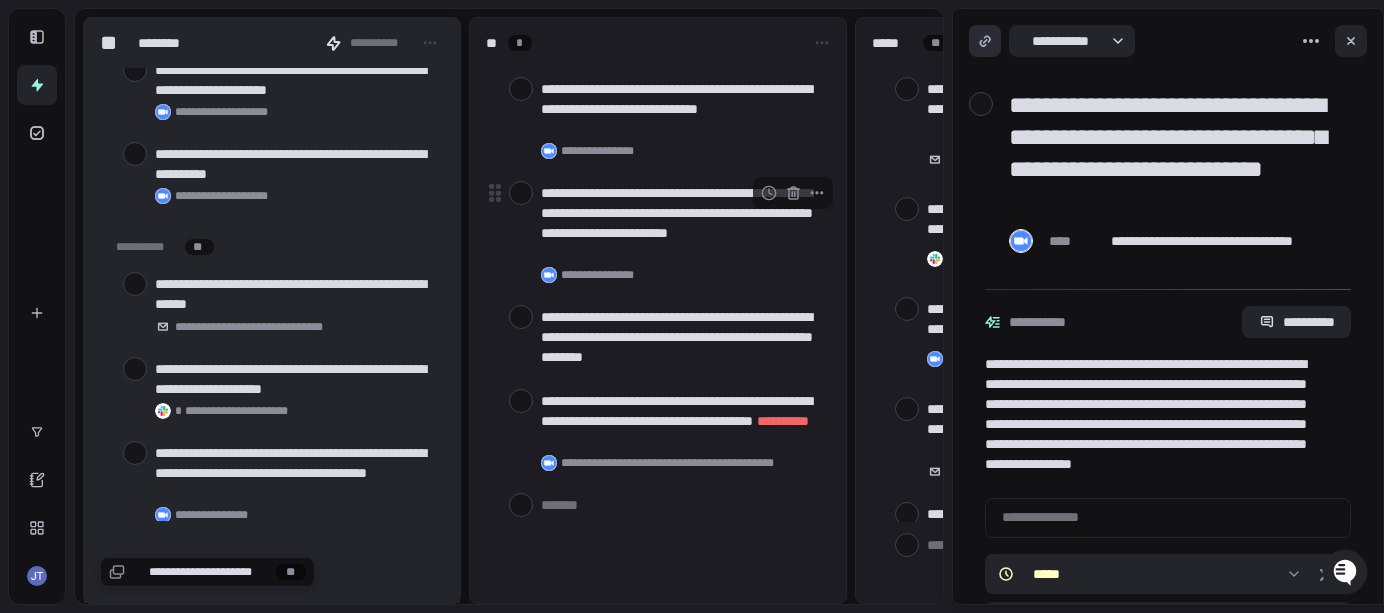 scroll, scrollTop: 3252, scrollLeft: 0, axis: vertical 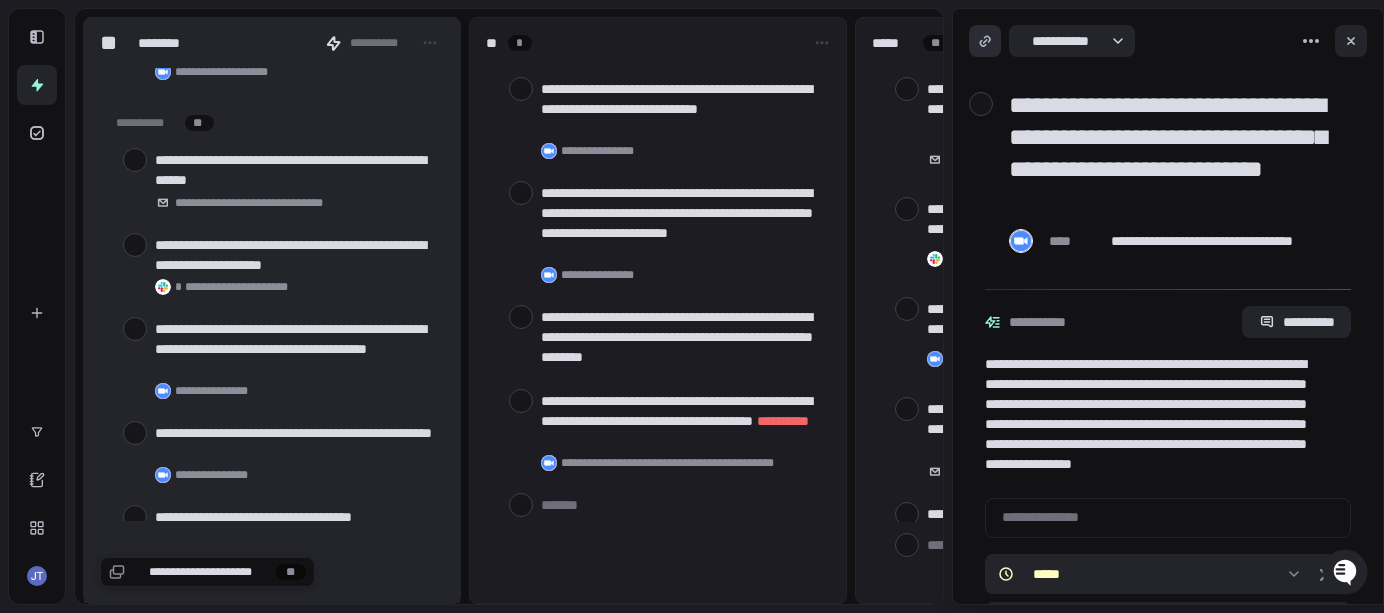 type on "*" 